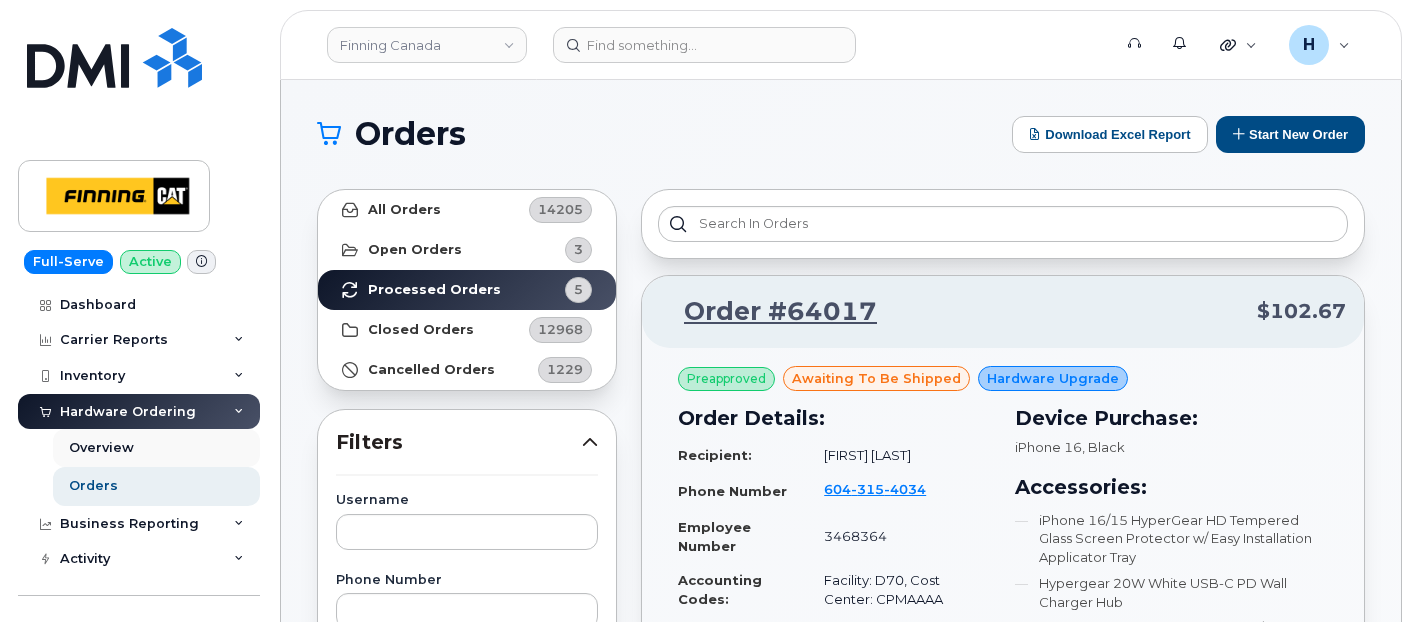scroll, scrollTop: 1666, scrollLeft: 0, axis: vertical 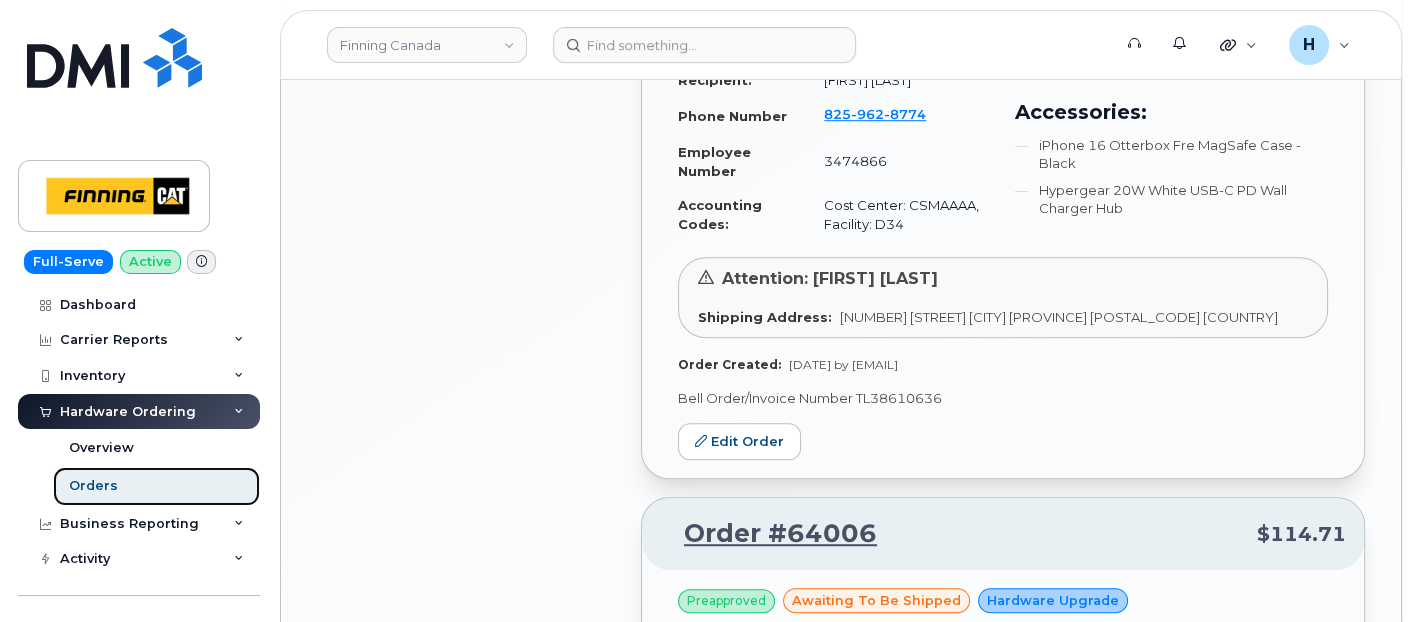 click on "Orders" at bounding box center (156, 486) 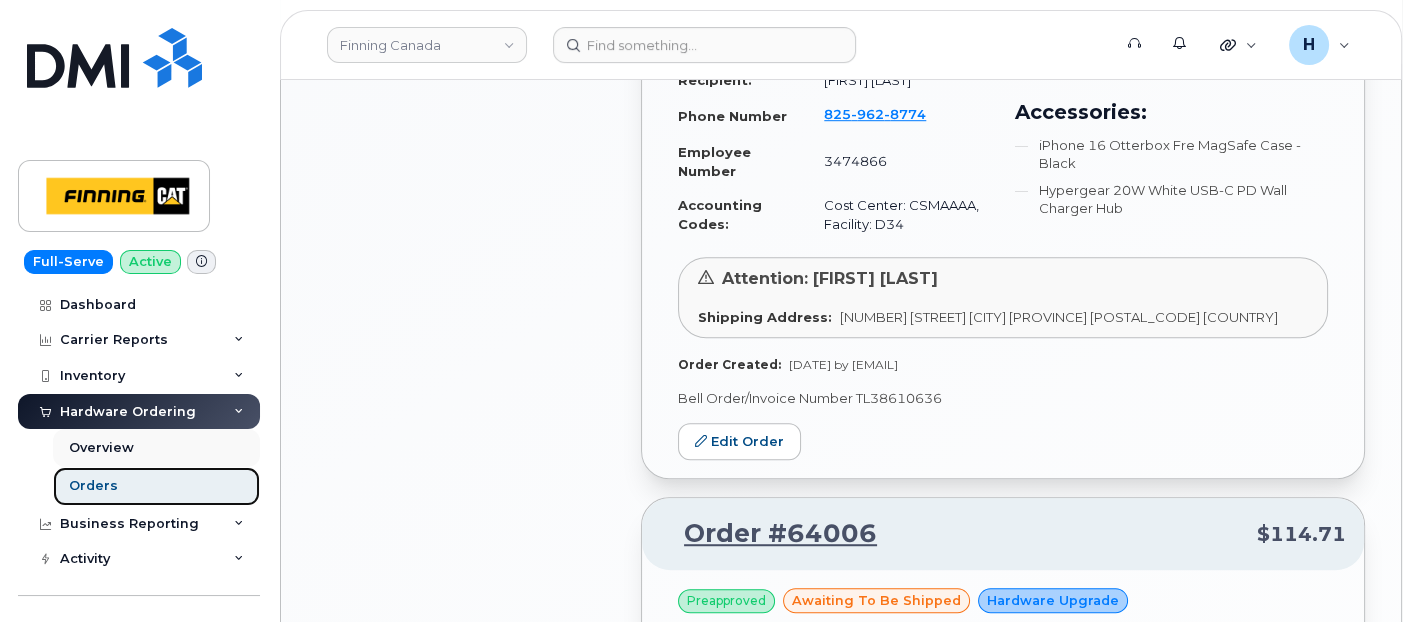 scroll, scrollTop: 0, scrollLeft: 0, axis: both 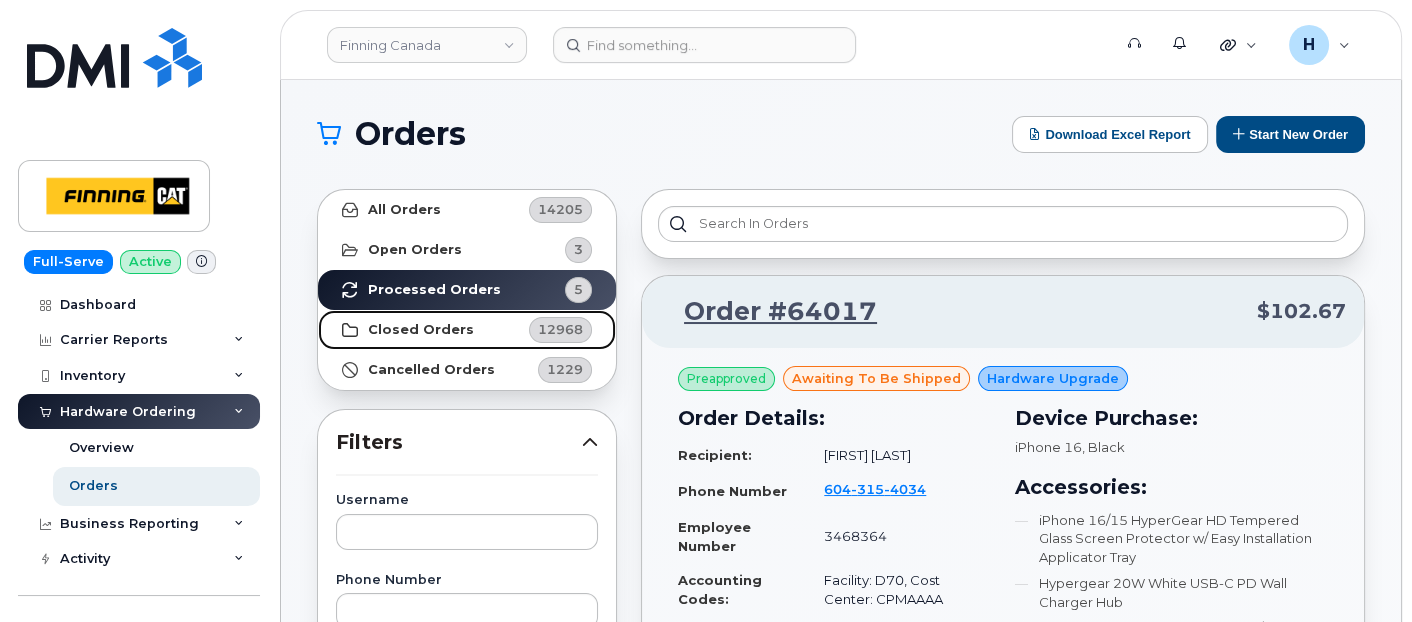 click on "Closed Orders" at bounding box center [421, 330] 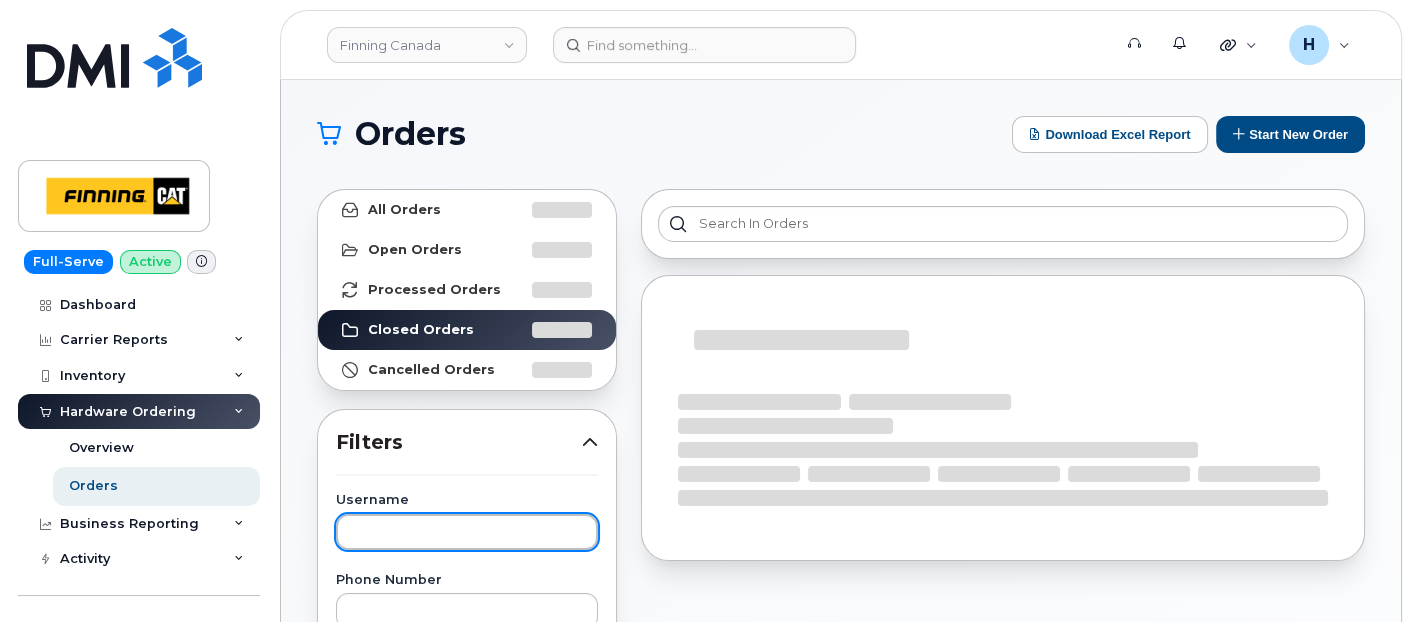 click at bounding box center (467, 532) 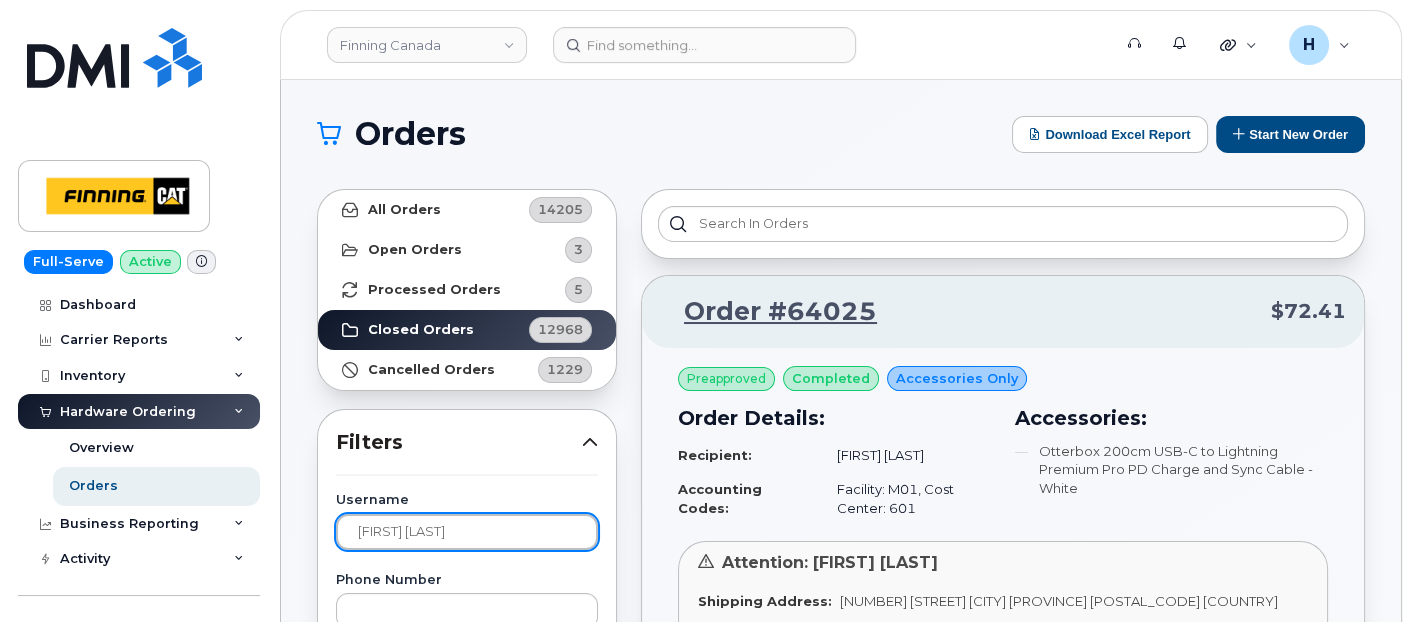 click on "Apply Filter" at bounding box center [467, 1507] 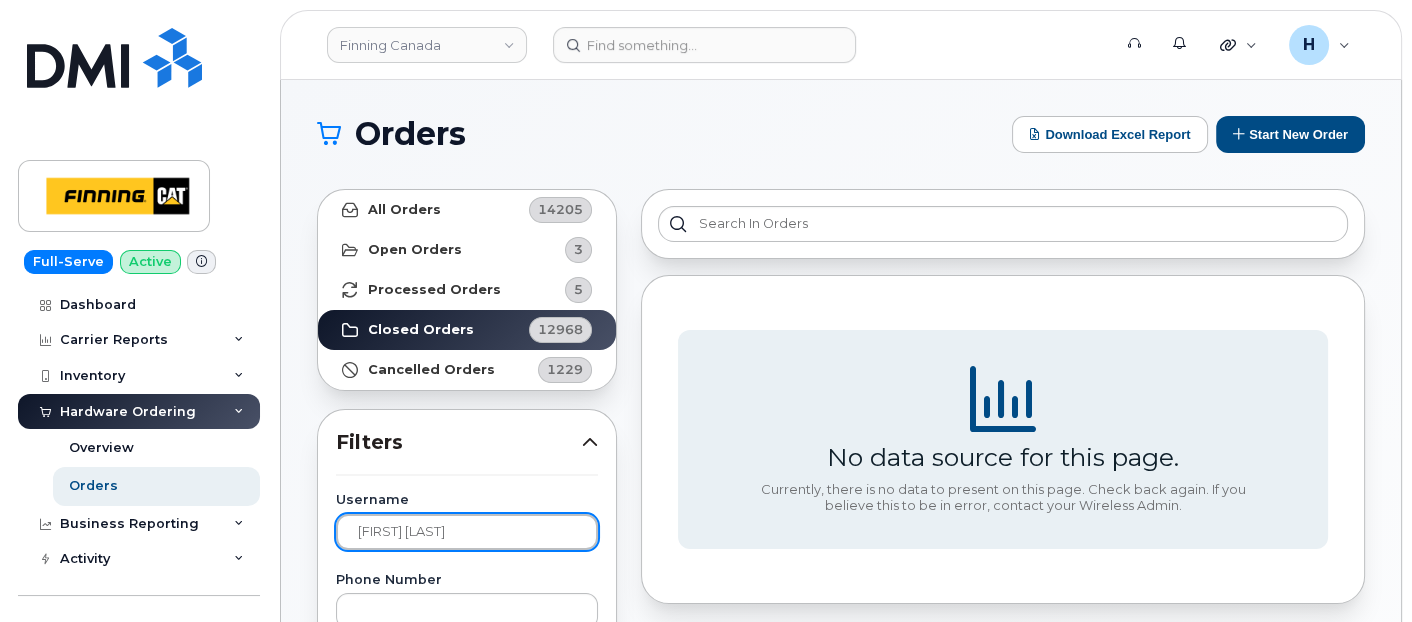 scroll, scrollTop: 111, scrollLeft: 0, axis: vertical 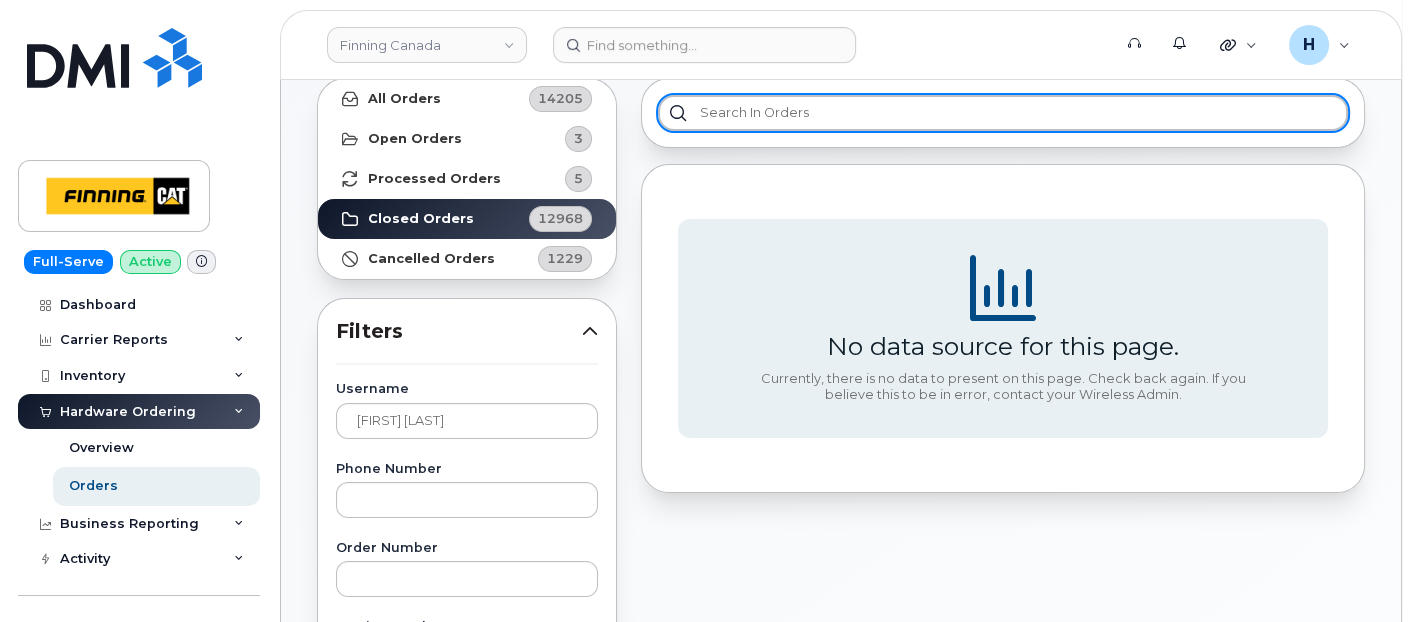 click at bounding box center (1003, 113) 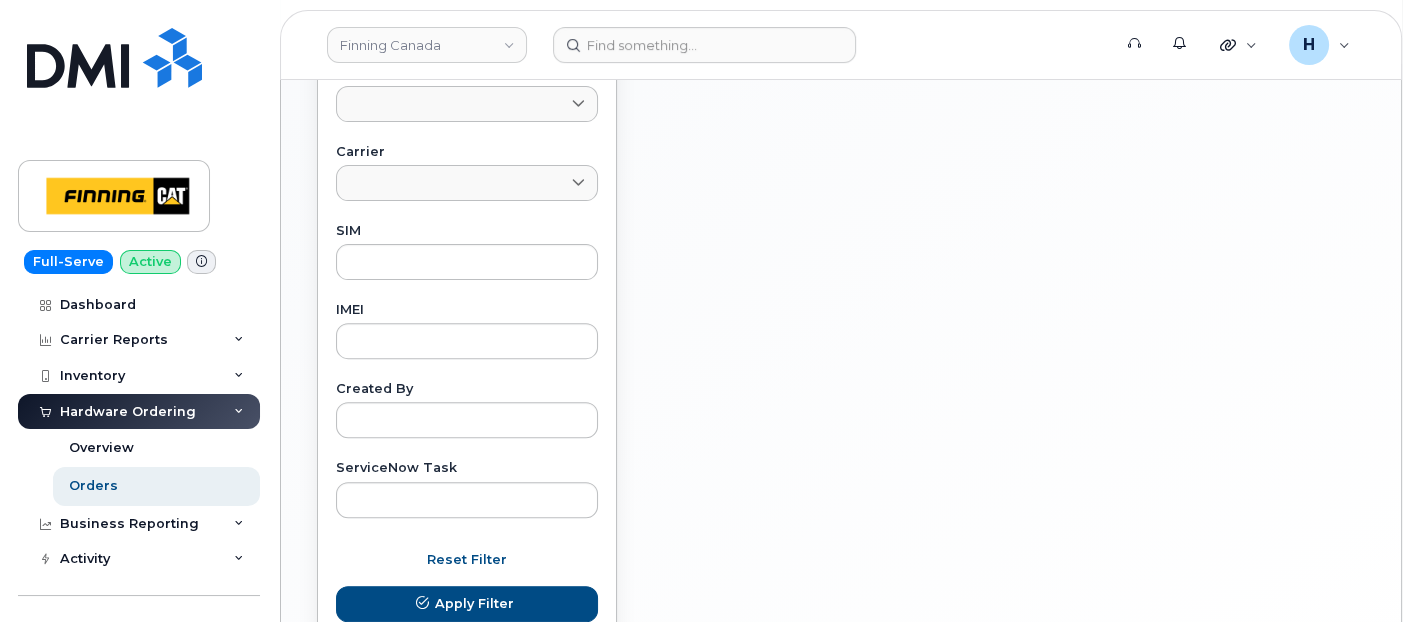 scroll, scrollTop: 1045, scrollLeft: 0, axis: vertical 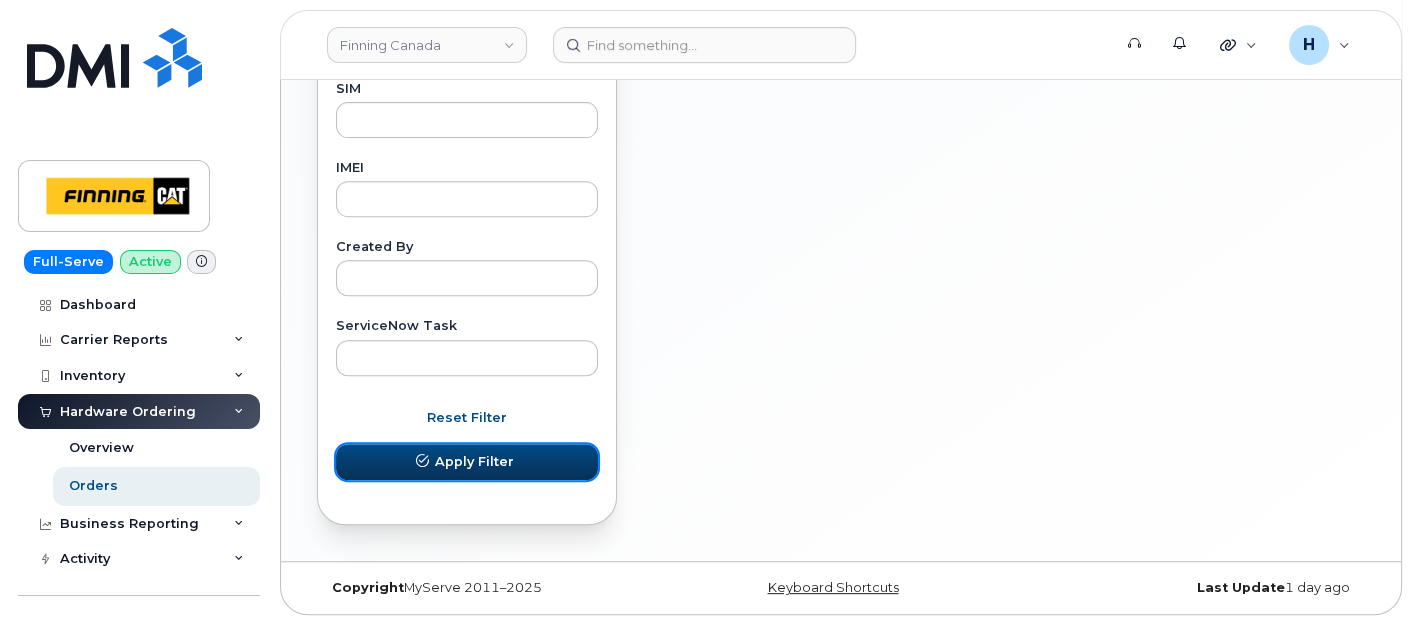 click on "Apply Filter" at bounding box center (474, 461) 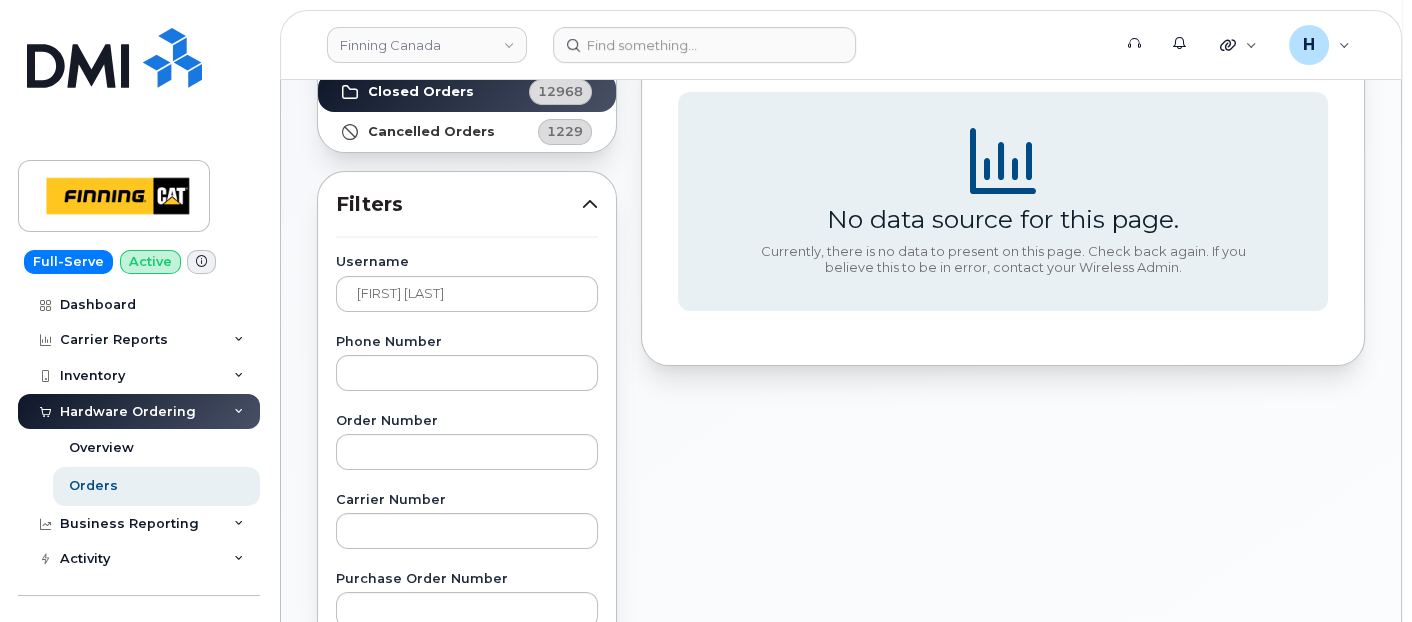 scroll, scrollTop: 0, scrollLeft: 0, axis: both 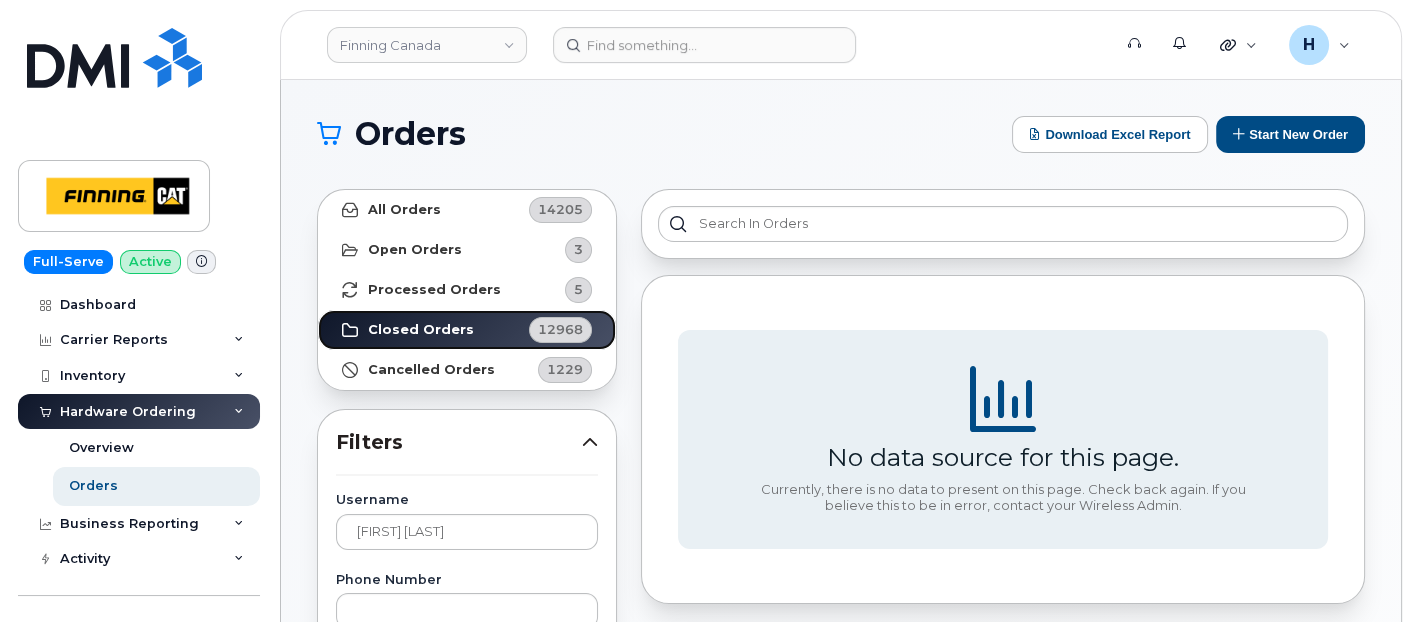 click on "Closed Orders 12968" at bounding box center (467, 330) 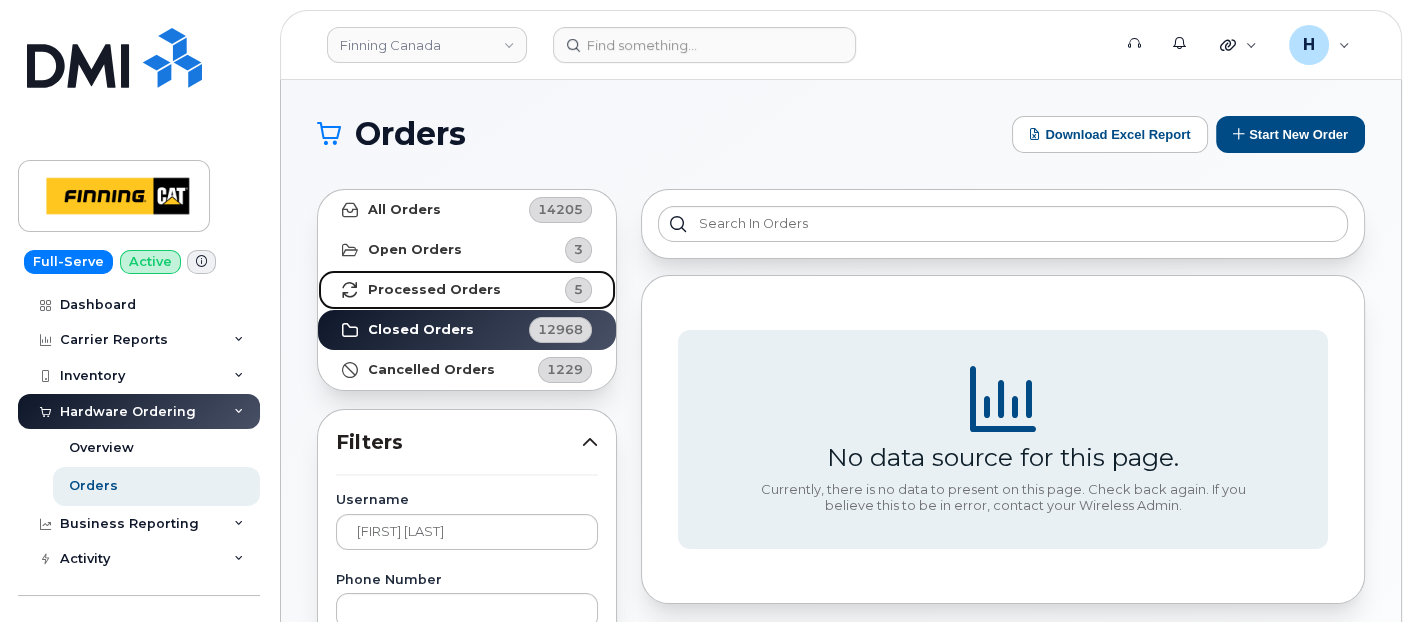 click on "Processed Orders 5" at bounding box center [467, 290] 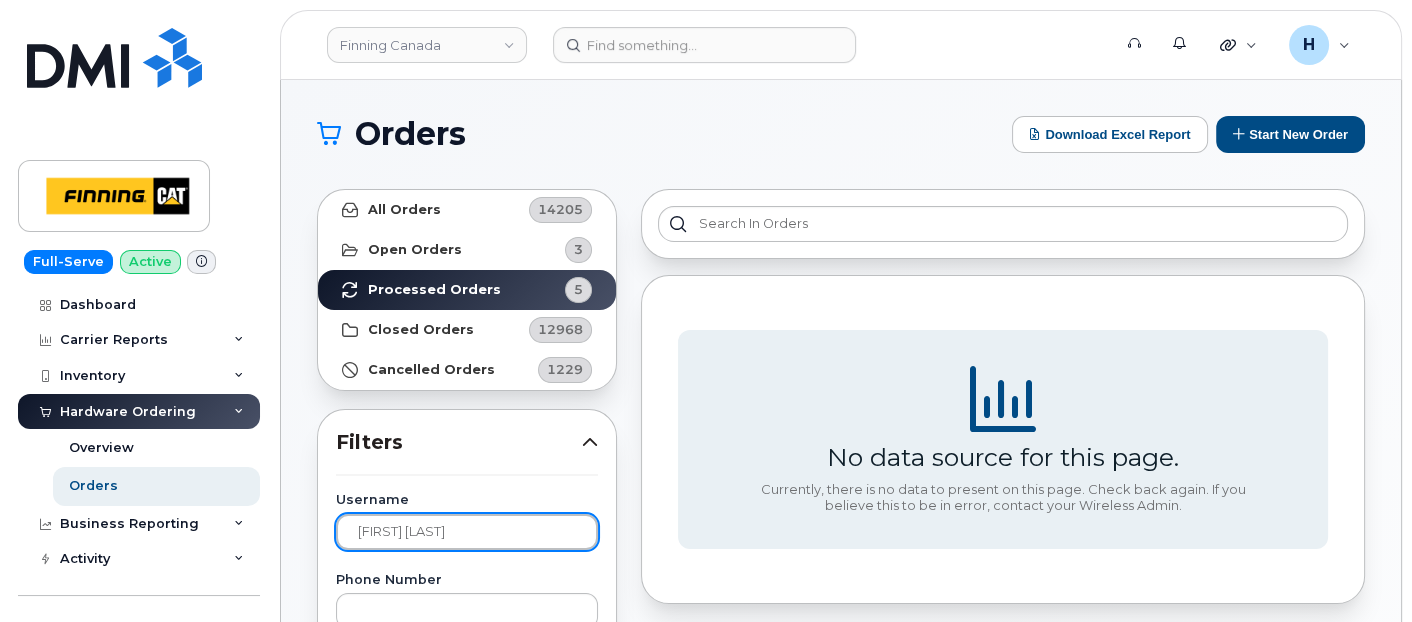 drag, startPoint x: 462, startPoint y: 525, endPoint x: 329, endPoint y: 525, distance: 133 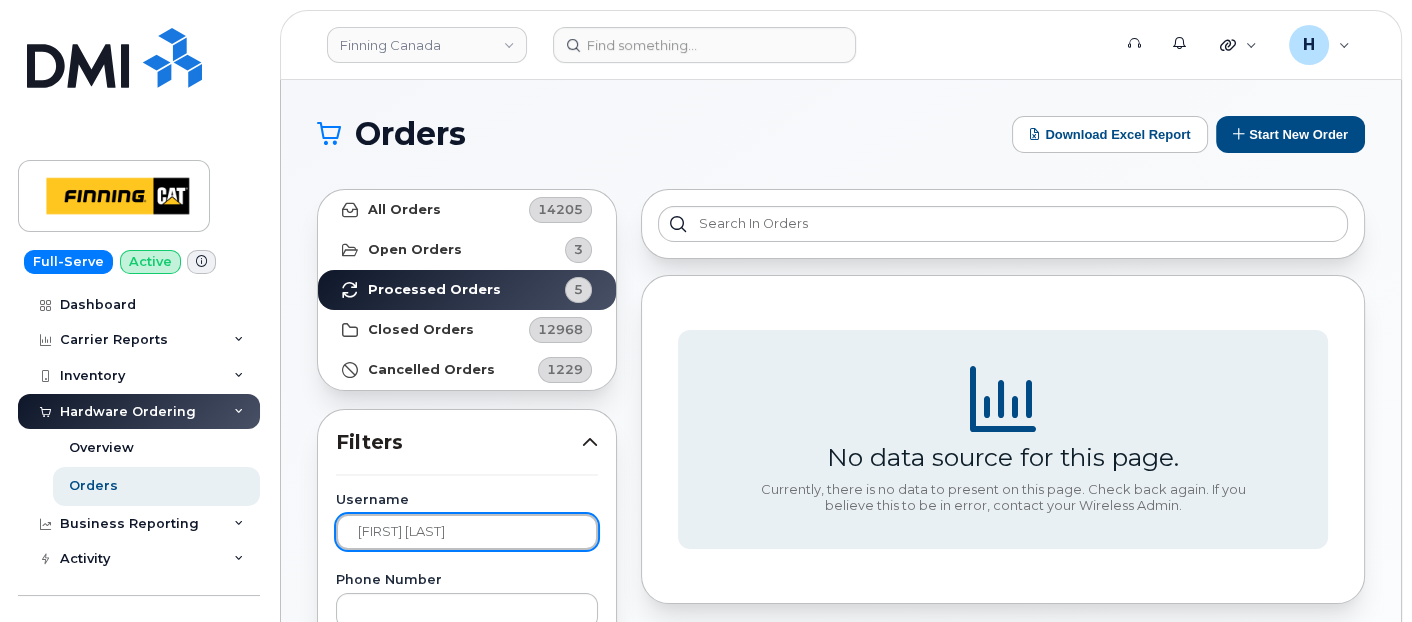 click on "garnett kelln" at bounding box center [467, 532] 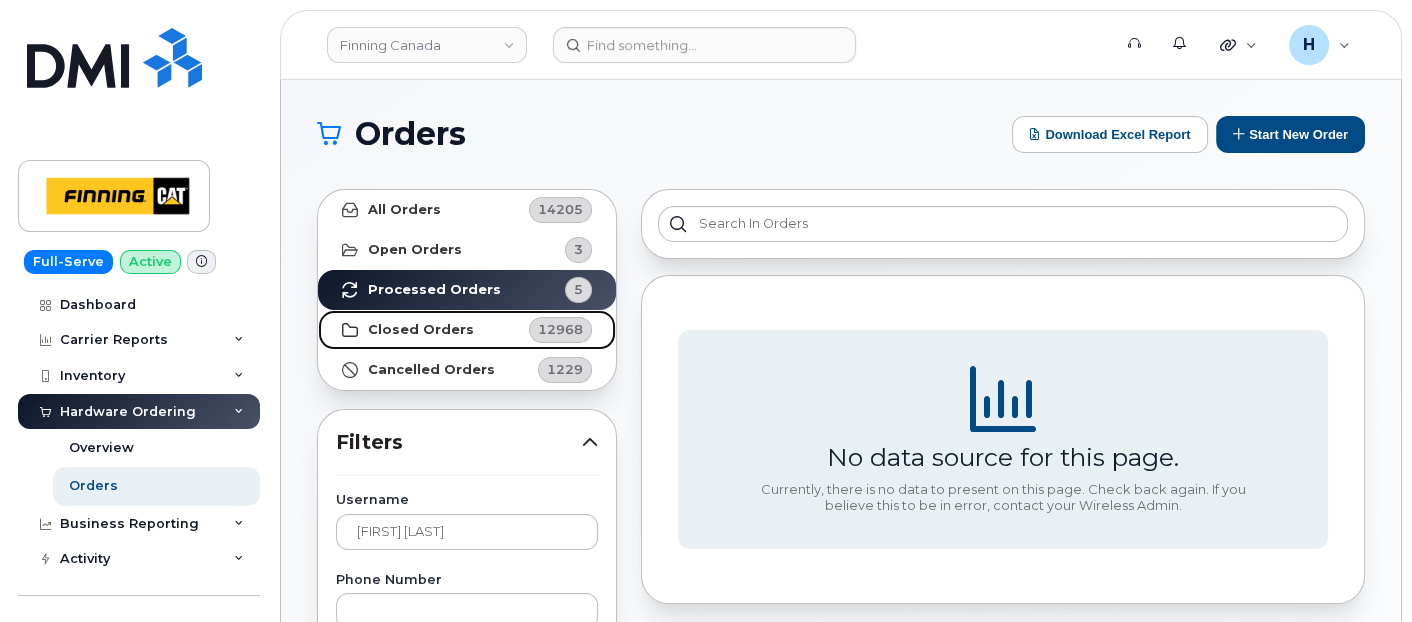 click on "Closed Orders 12968" at bounding box center (467, 330) 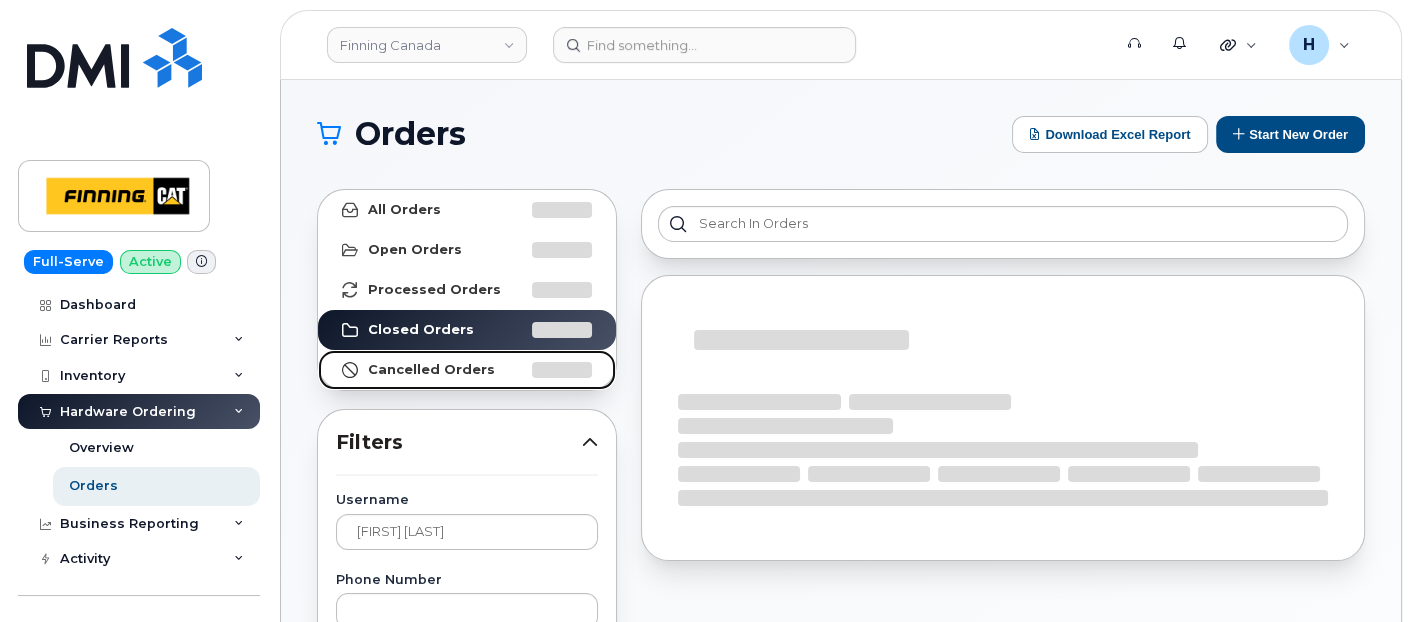click on "Cancelled Orders" at bounding box center (431, 370) 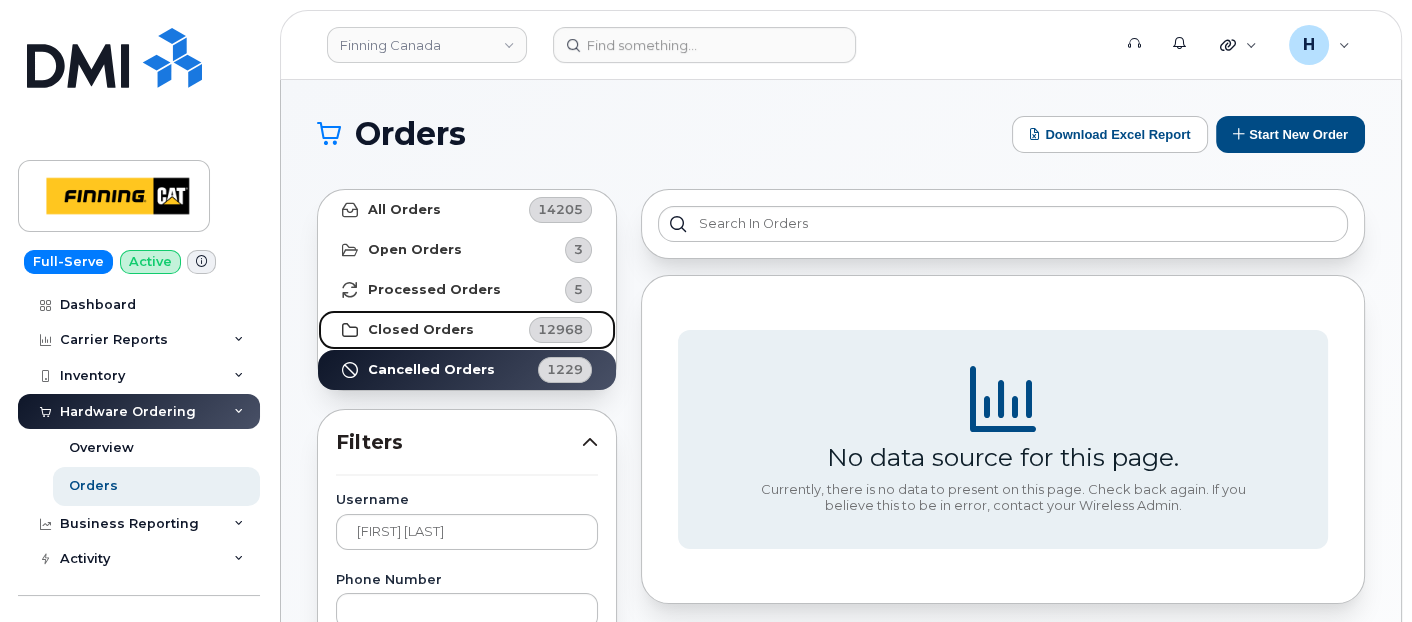 click on "Closed Orders 12968" at bounding box center (467, 330) 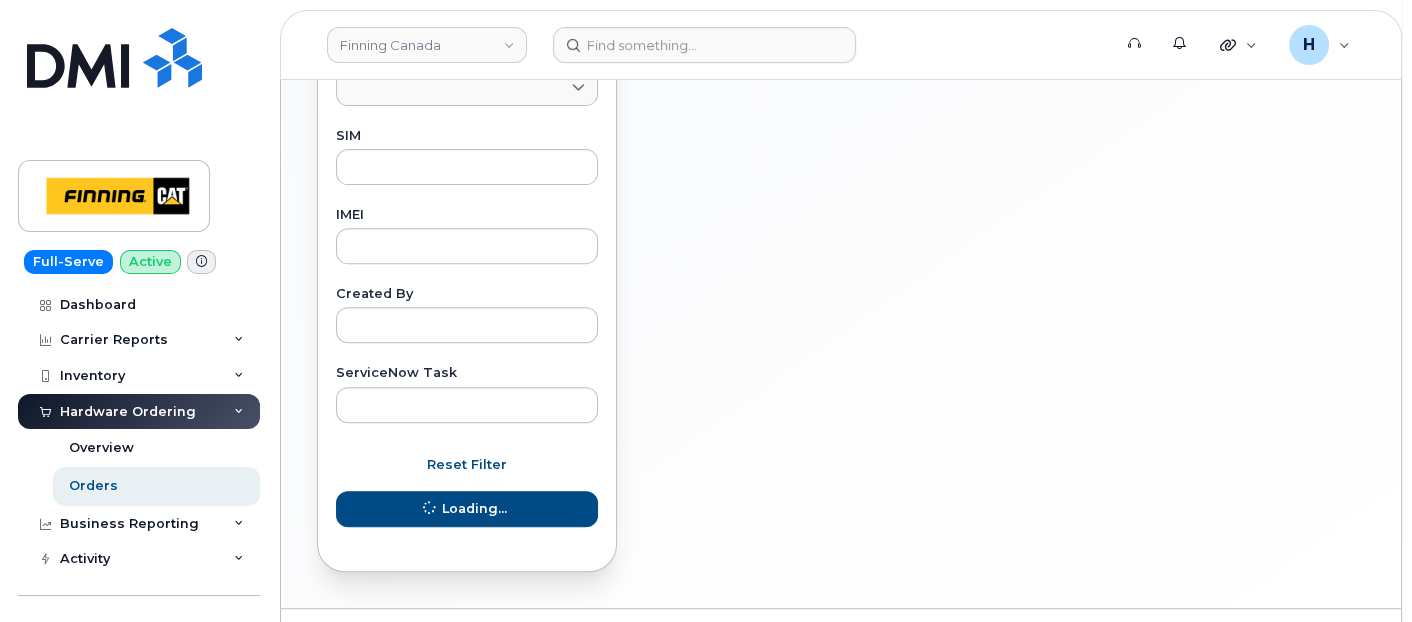scroll, scrollTop: 1000, scrollLeft: 0, axis: vertical 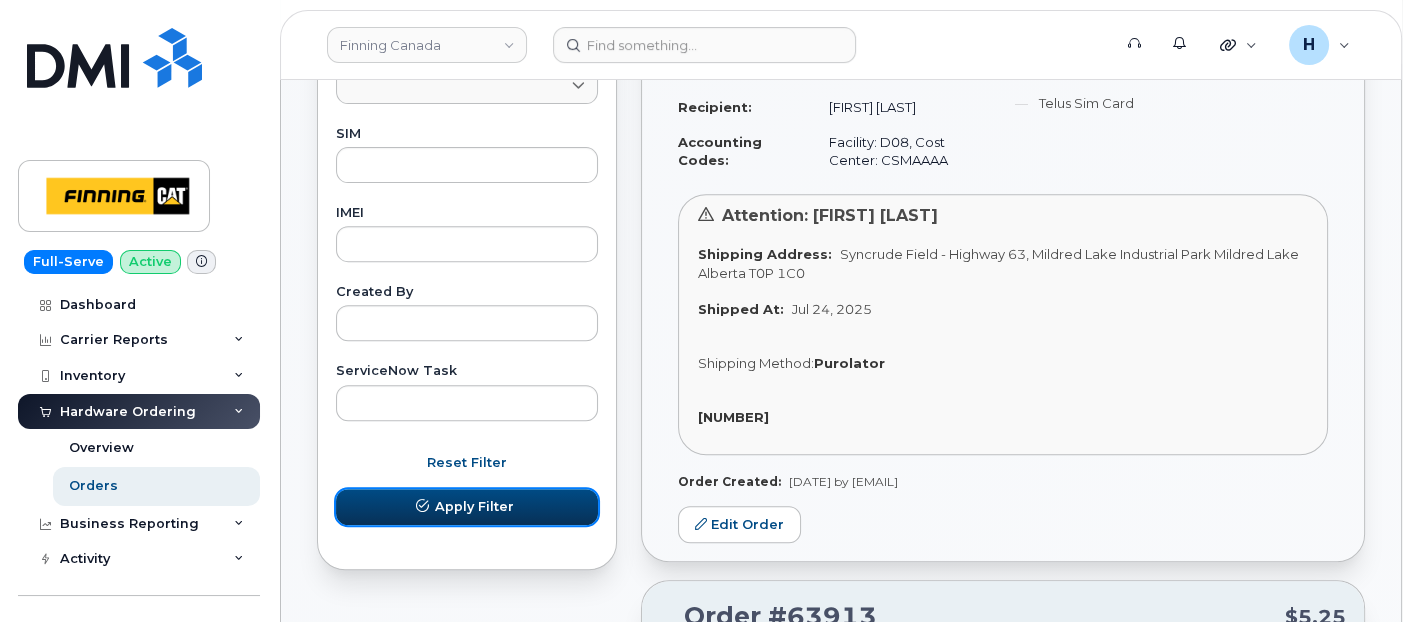click on "Apply Filter" at bounding box center (467, 507) 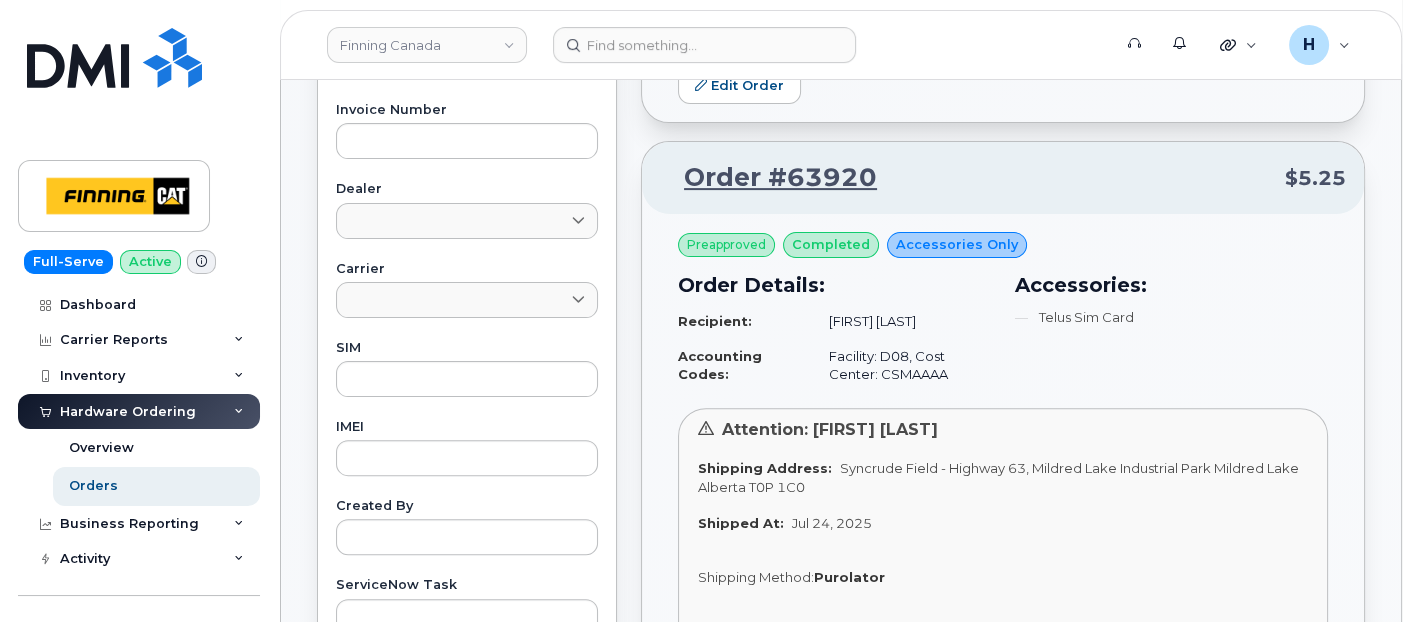 scroll, scrollTop: 777, scrollLeft: 0, axis: vertical 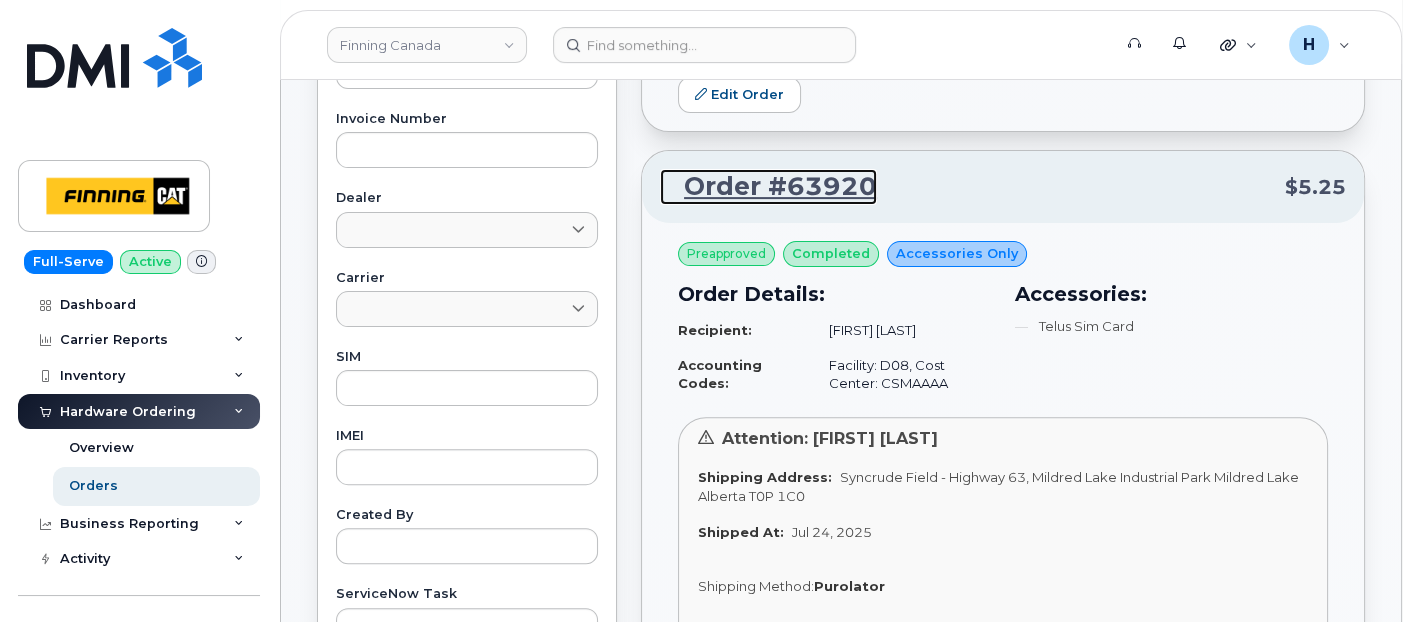 click on "Order #63920" at bounding box center (768, 187) 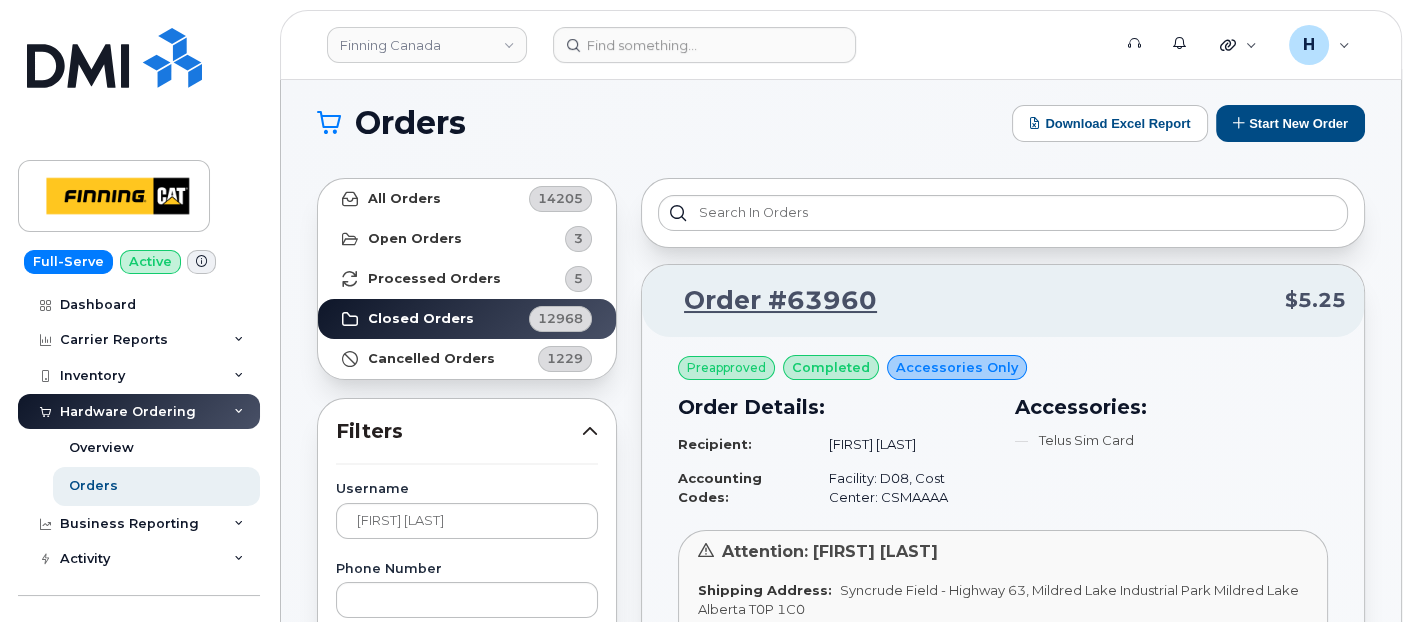 scroll, scrollTop: 0, scrollLeft: 0, axis: both 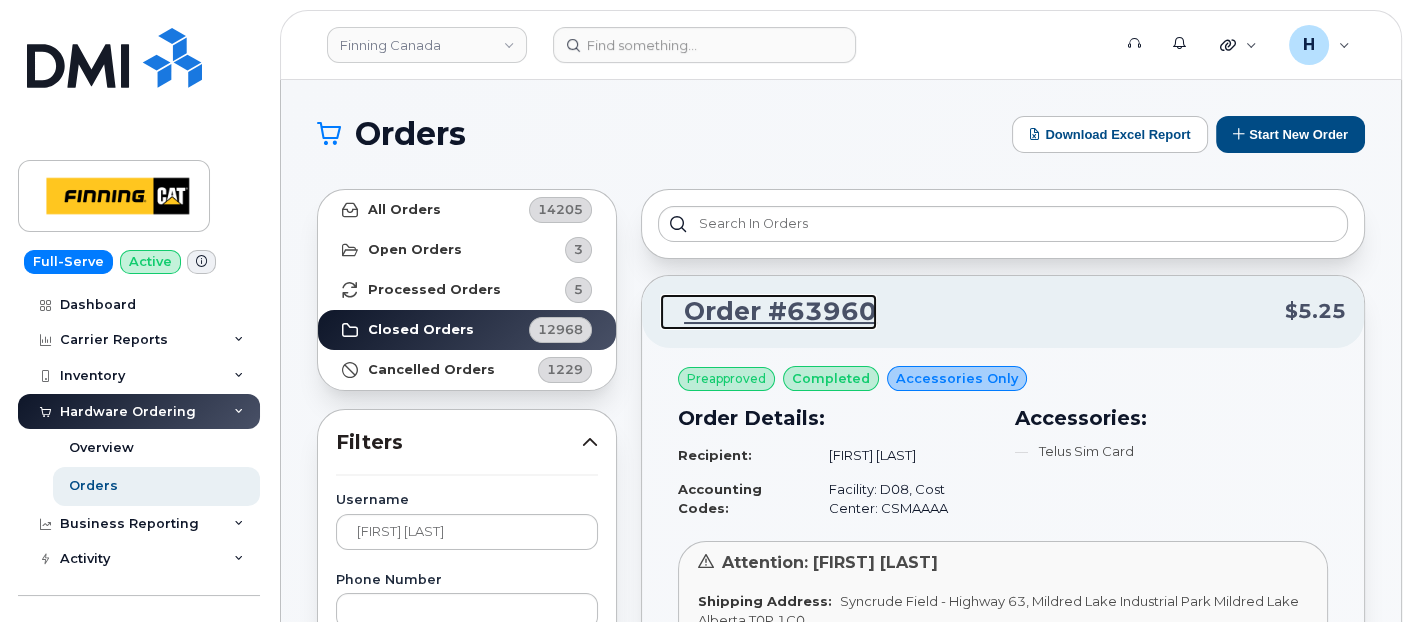 click on "Order #63960" at bounding box center [768, 312] 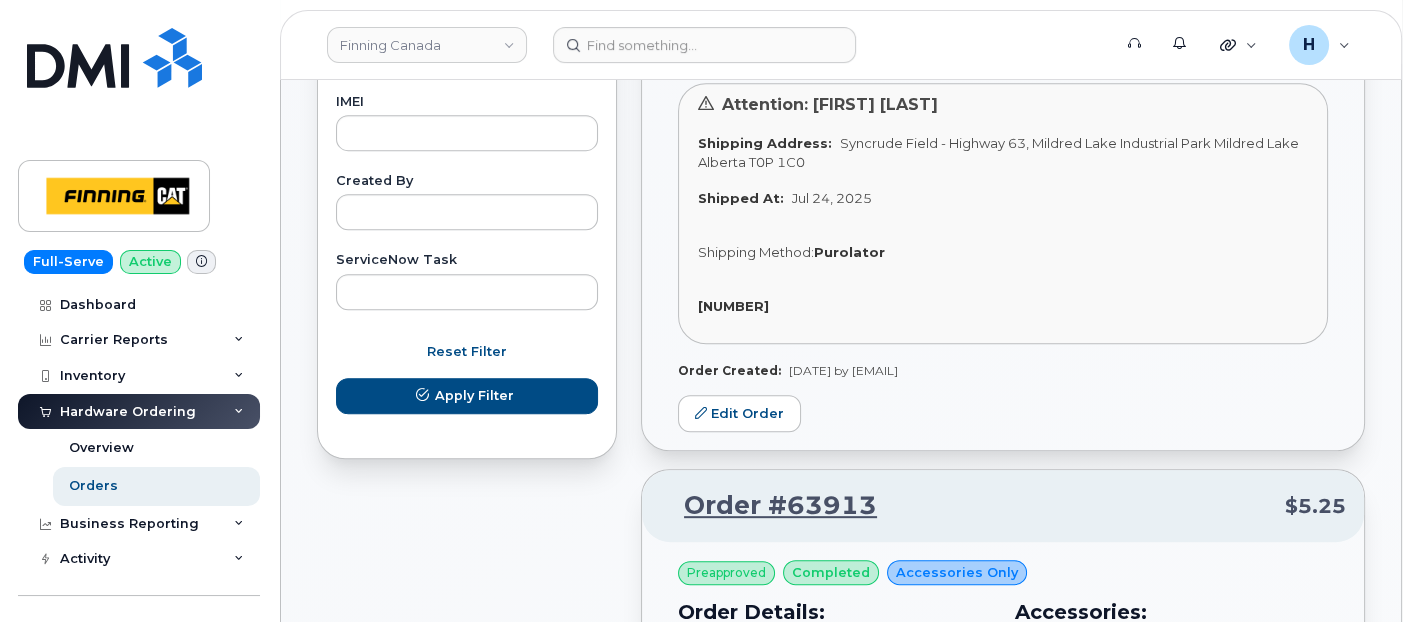scroll, scrollTop: 1444, scrollLeft: 0, axis: vertical 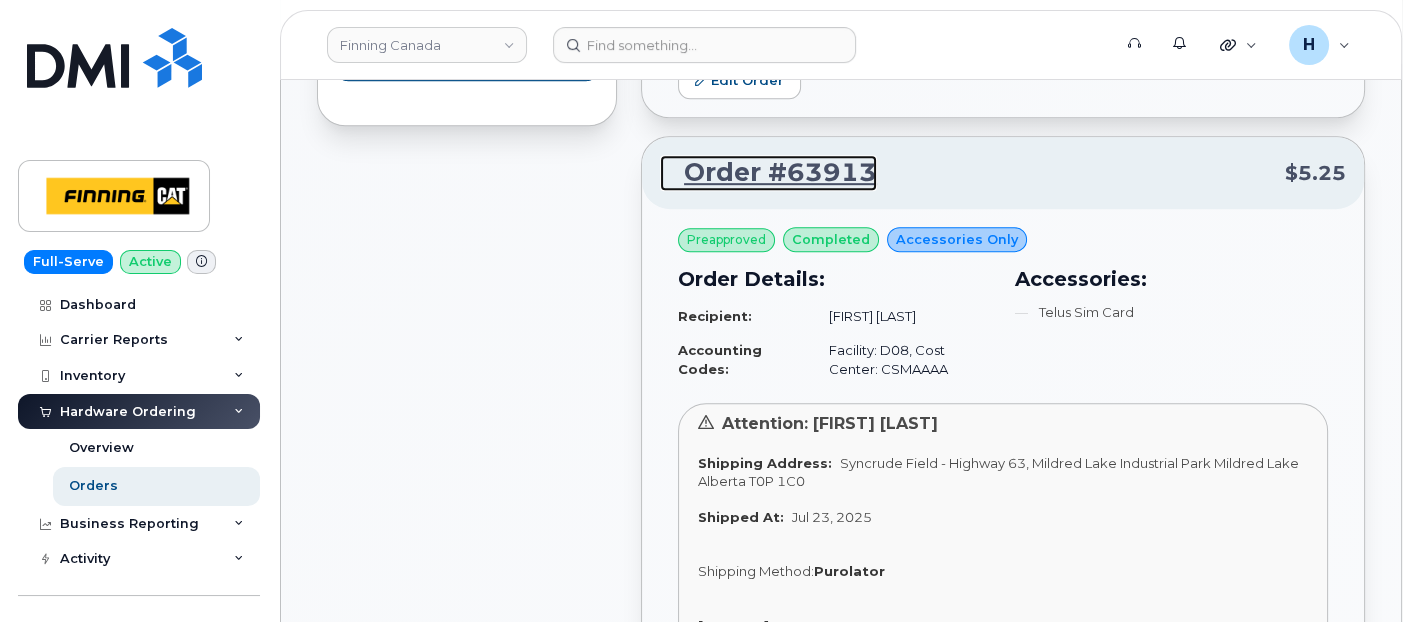 click on "Order #63913" at bounding box center [768, 173] 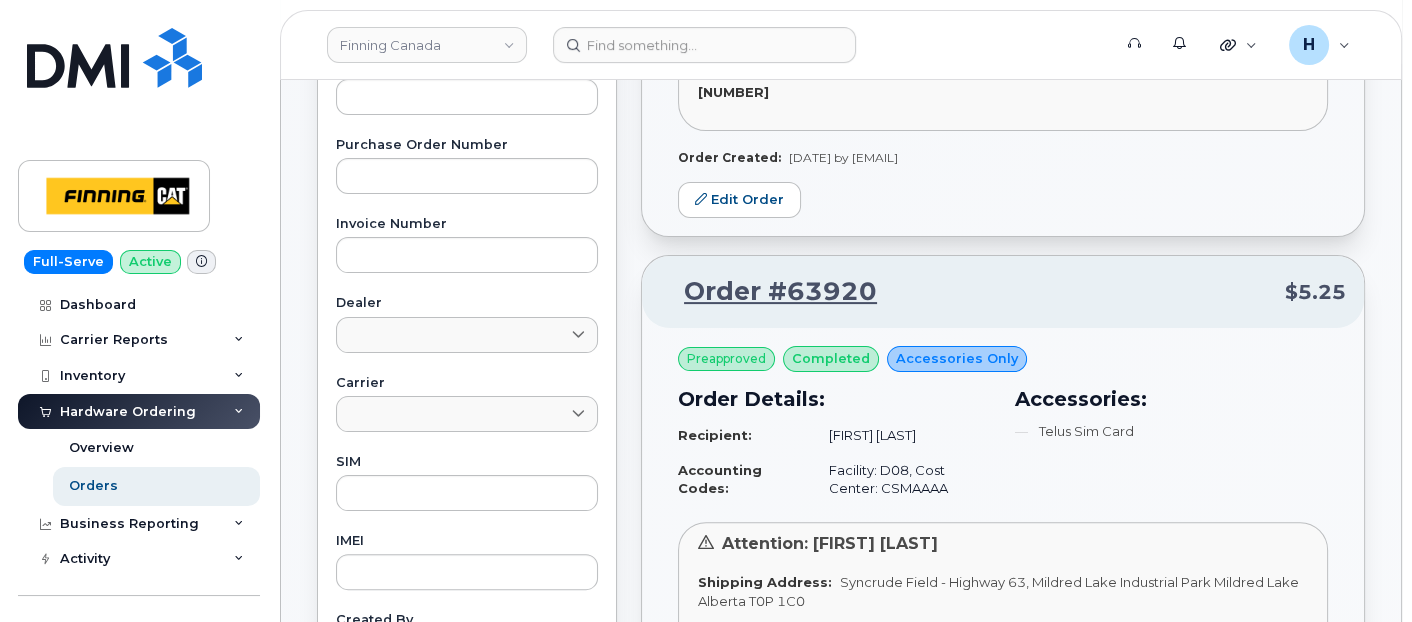 scroll, scrollTop: 666, scrollLeft: 0, axis: vertical 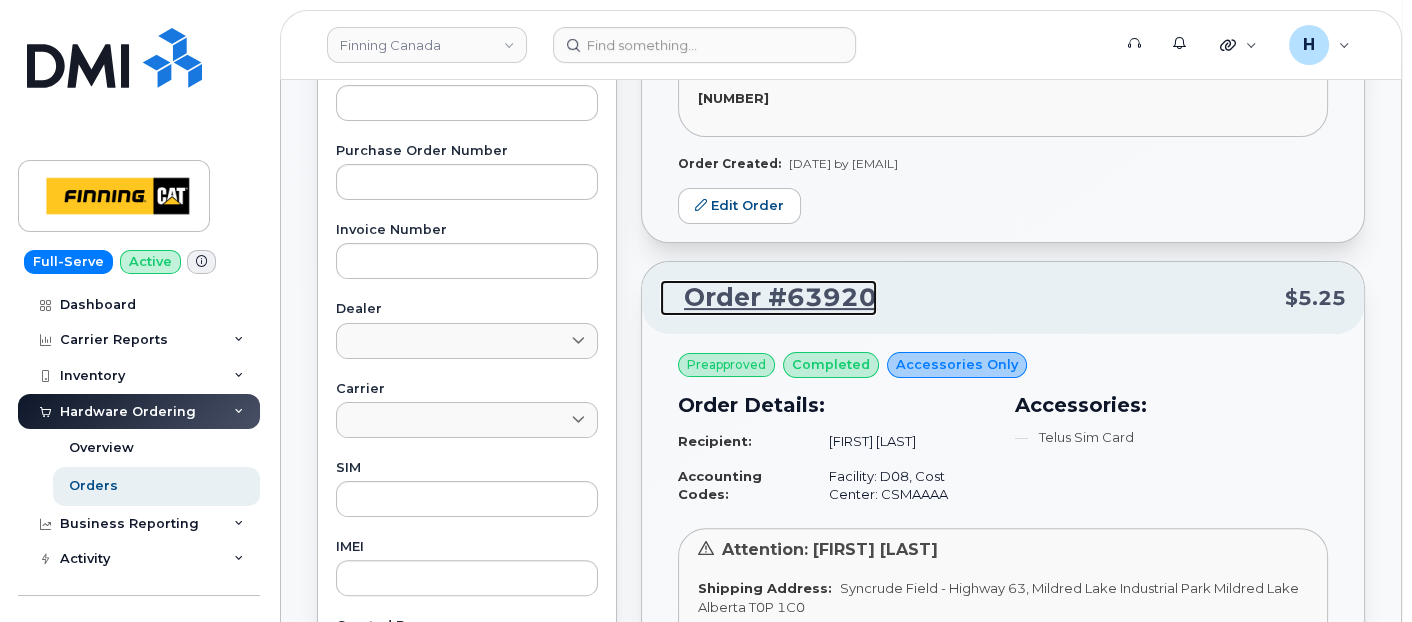 click on "Order #63920" at bounding box center [768, 298] 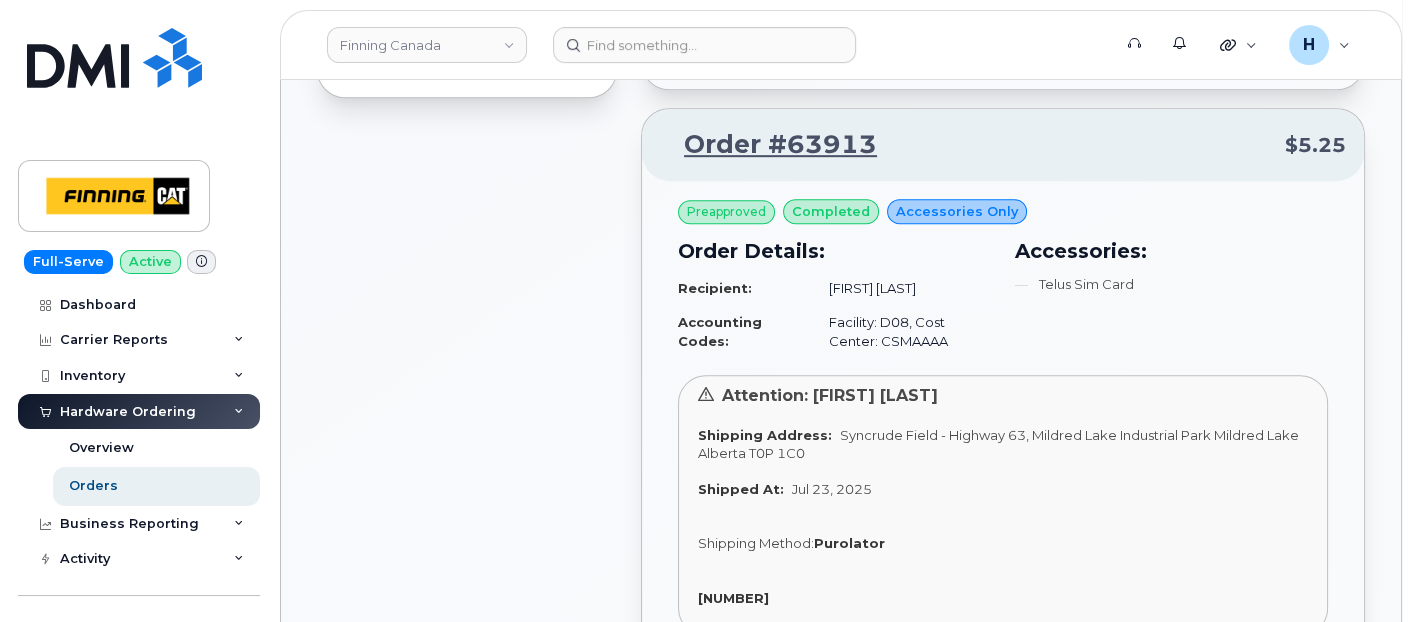 scroll, scrollTop: 1444, scrollLeft: 0, axis: vertical 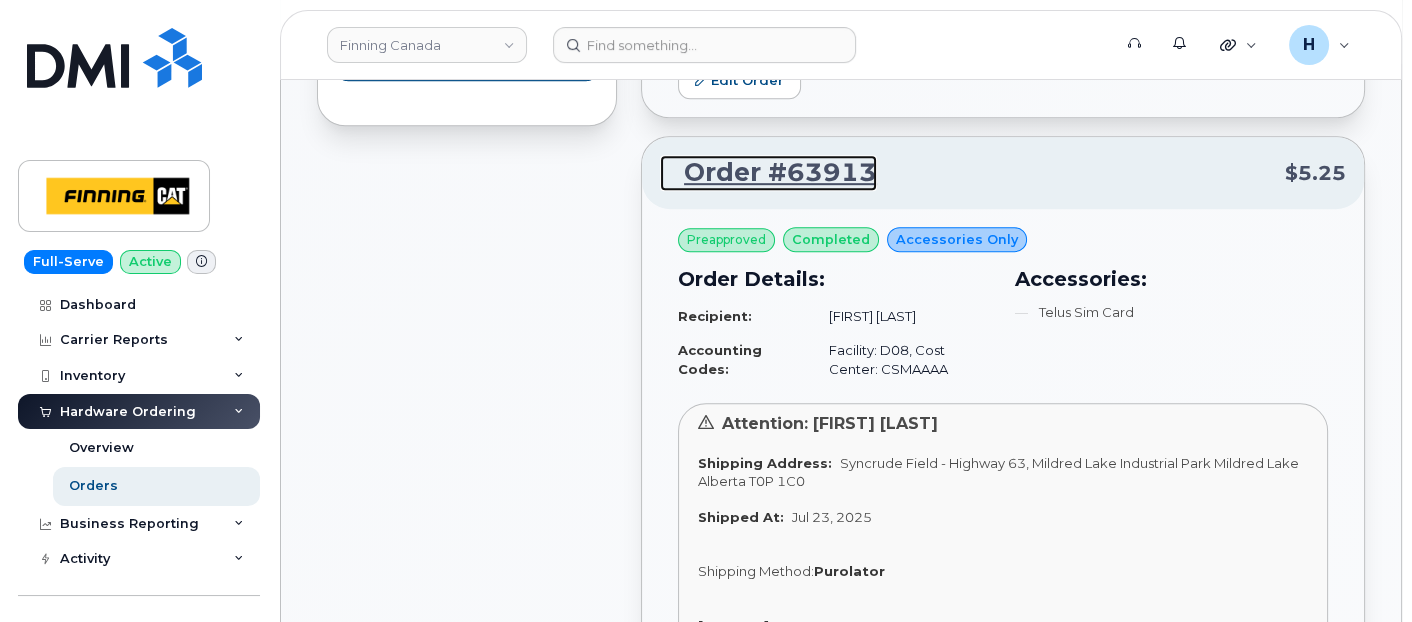 click on "Order #63913" at bounding box center [768, 173] 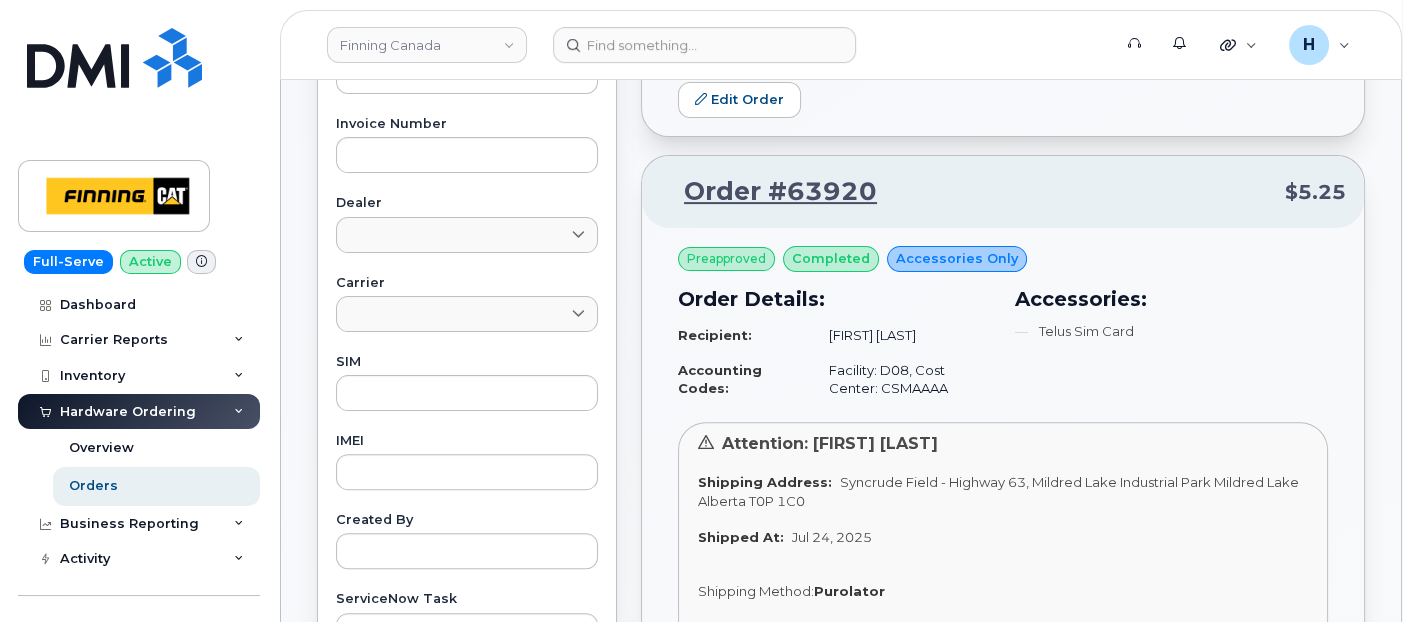 scroll, scrollTop: 666, scrollLeft: 0, axis: vertical 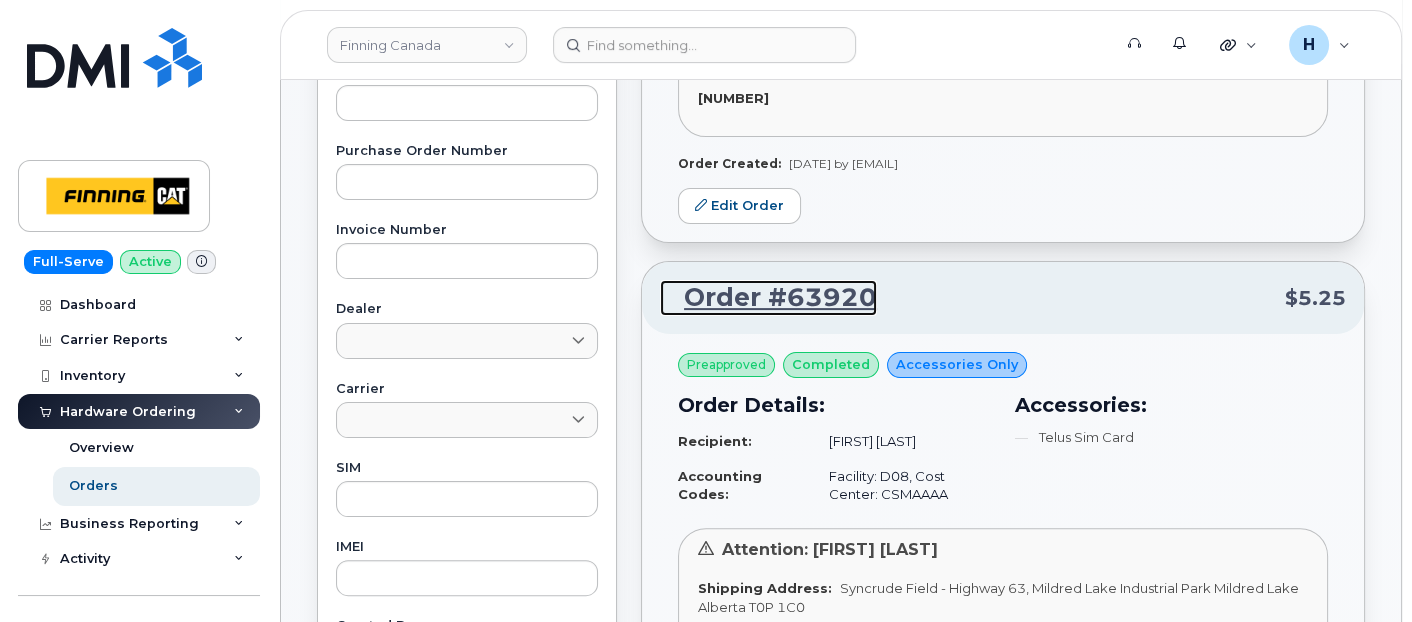 click on "Order #63920" at bounding box center [768, 298] 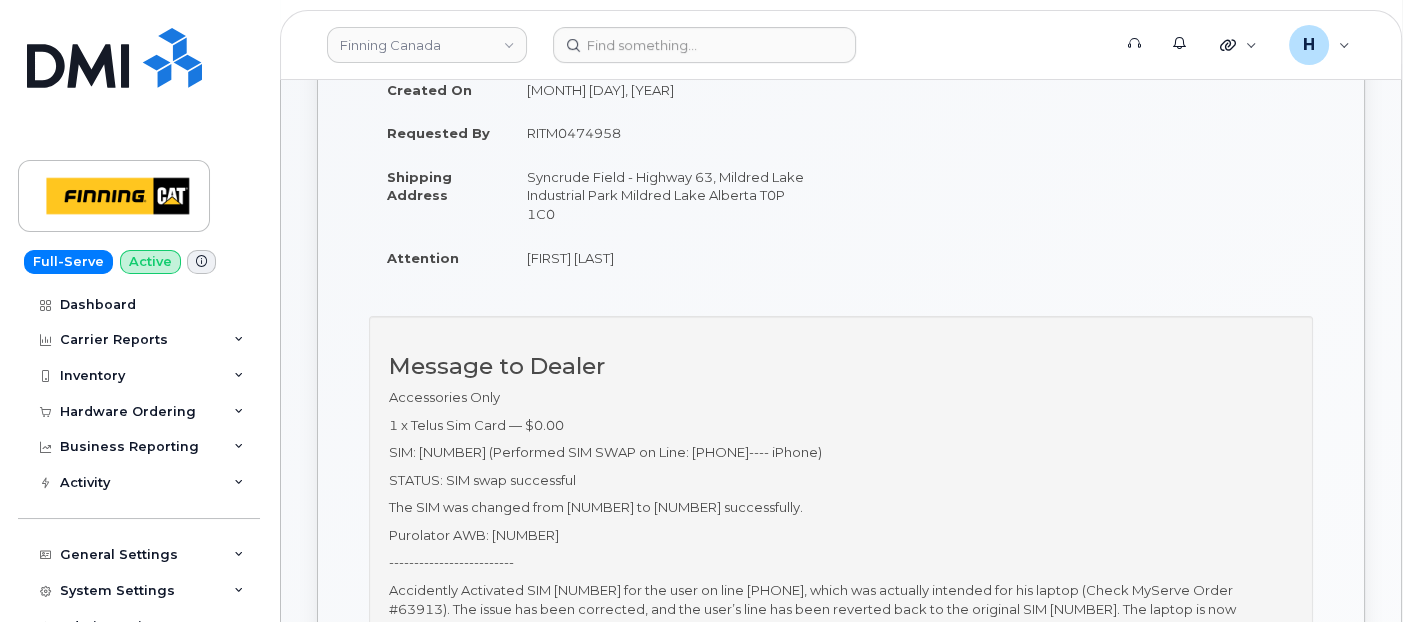 scroll, scrollTop: 485, scrollLeft: 0, axis: vertical 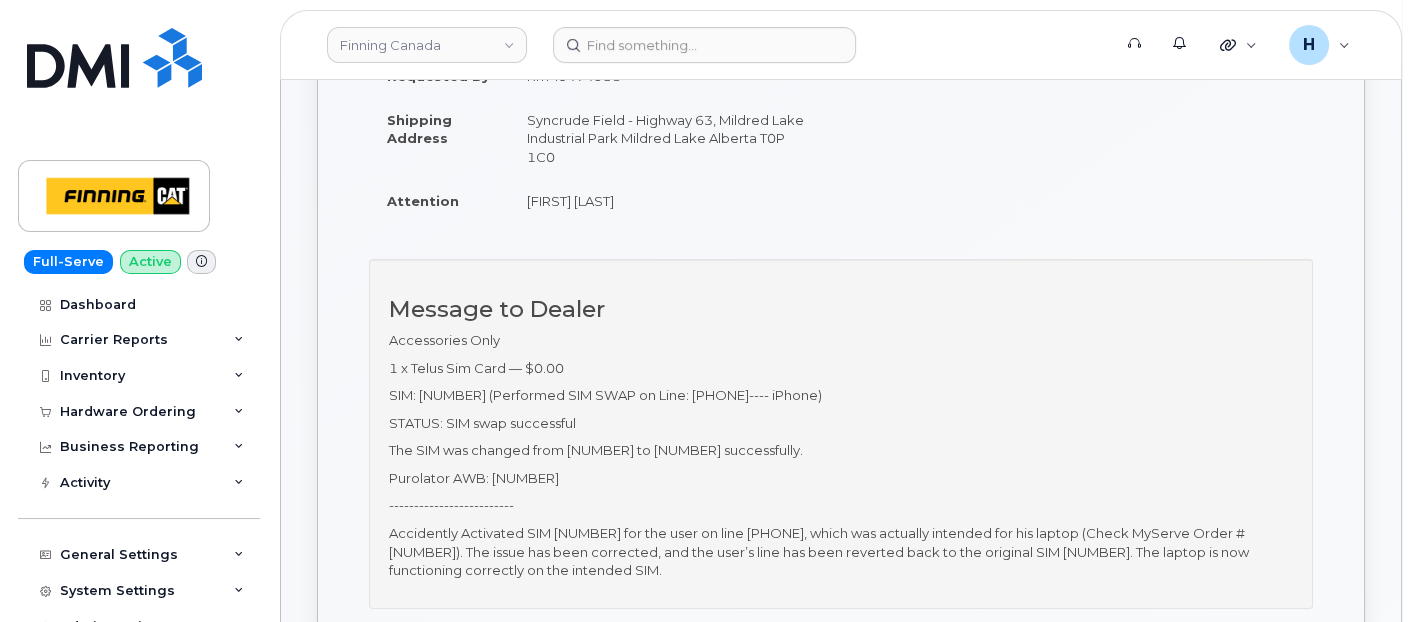 click on "SIM: 8912230102351110345 (Performed SIM SWAP on Line: 587-645-0499---- iPhone)" at bounding box center [841, 395] 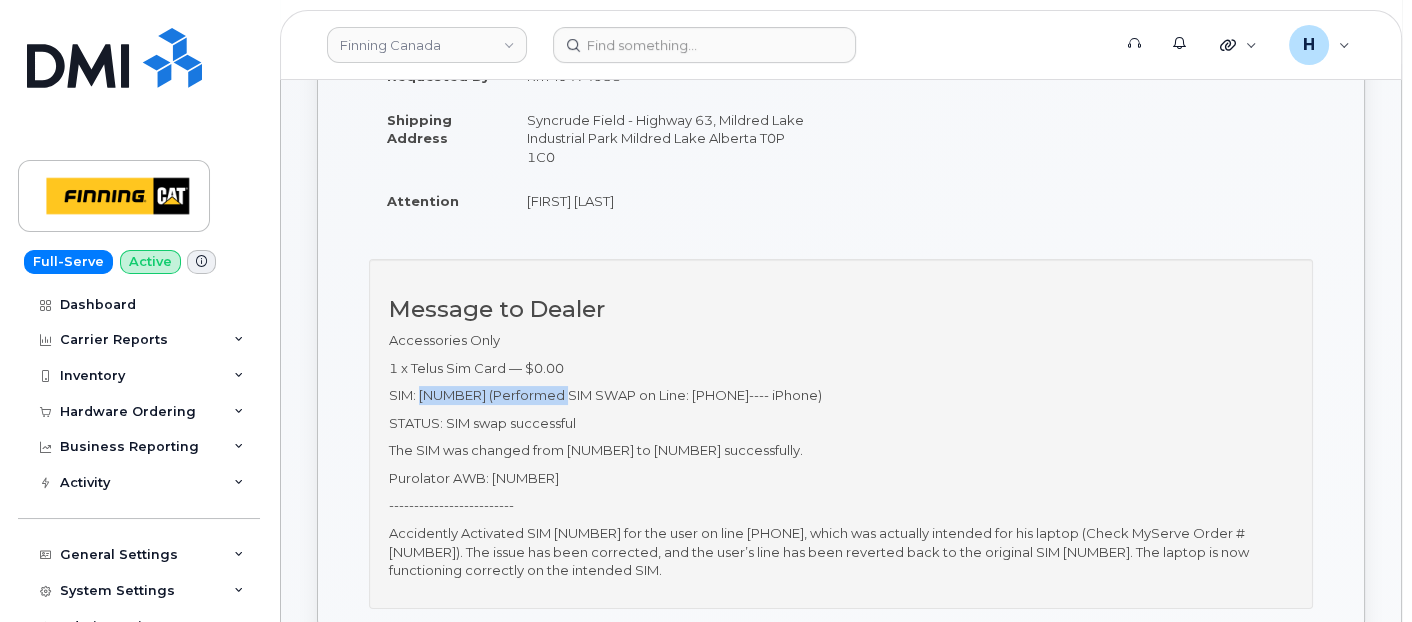 click on "SIM: 8912230102351110345 (Performed SIM SWAP on Line: 587-645-0499---- iPhone)" at bounding box center (841, 395) 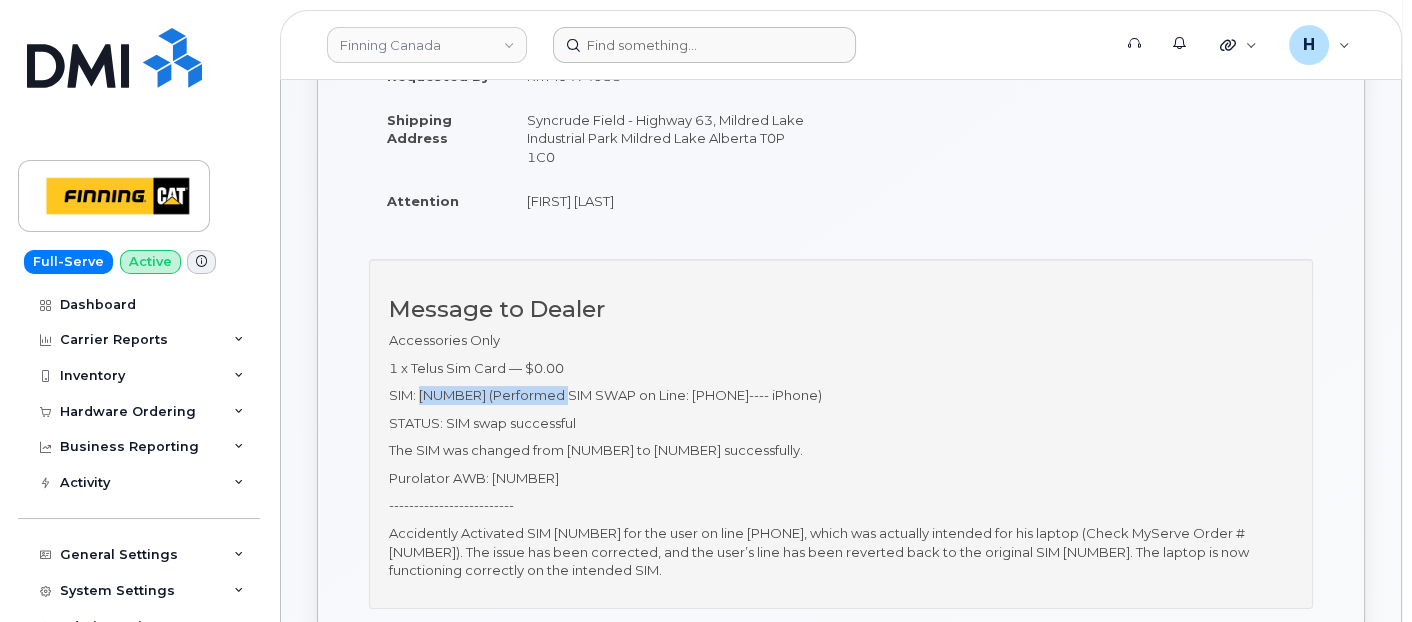 copy on "8912230102351110345" 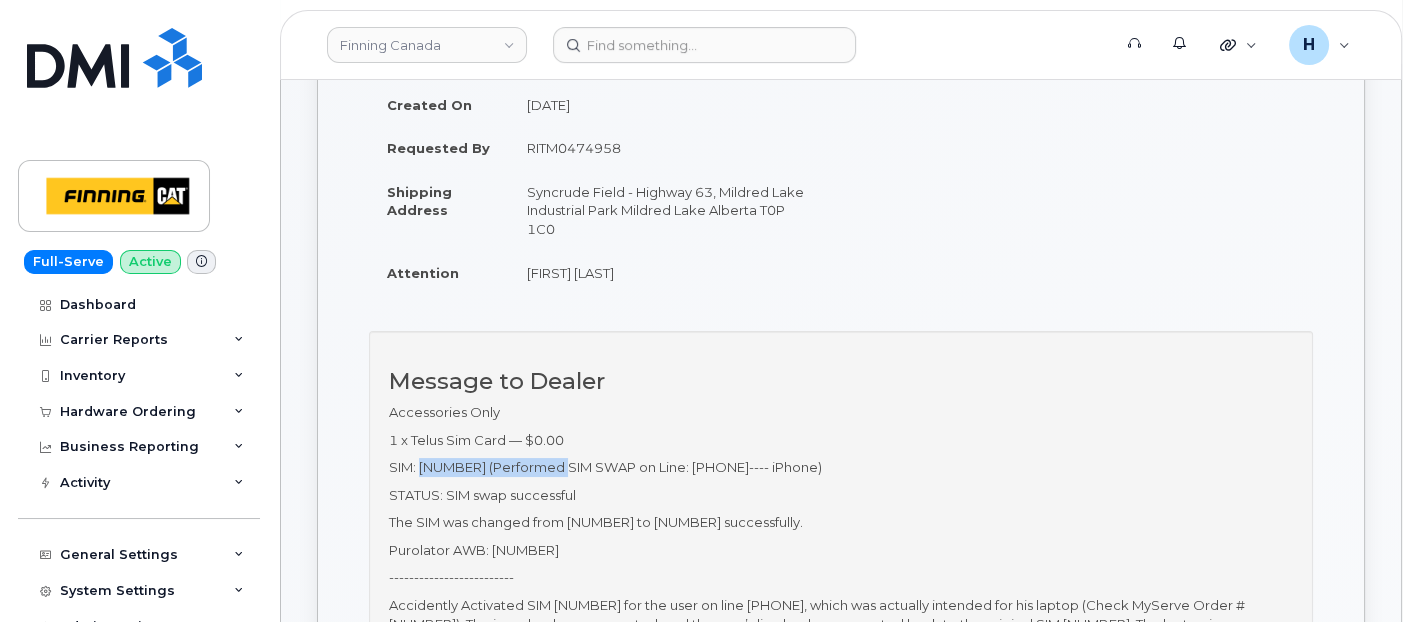 scroll, scrollTop: 333, scrollLeft: 0, axis: vertical 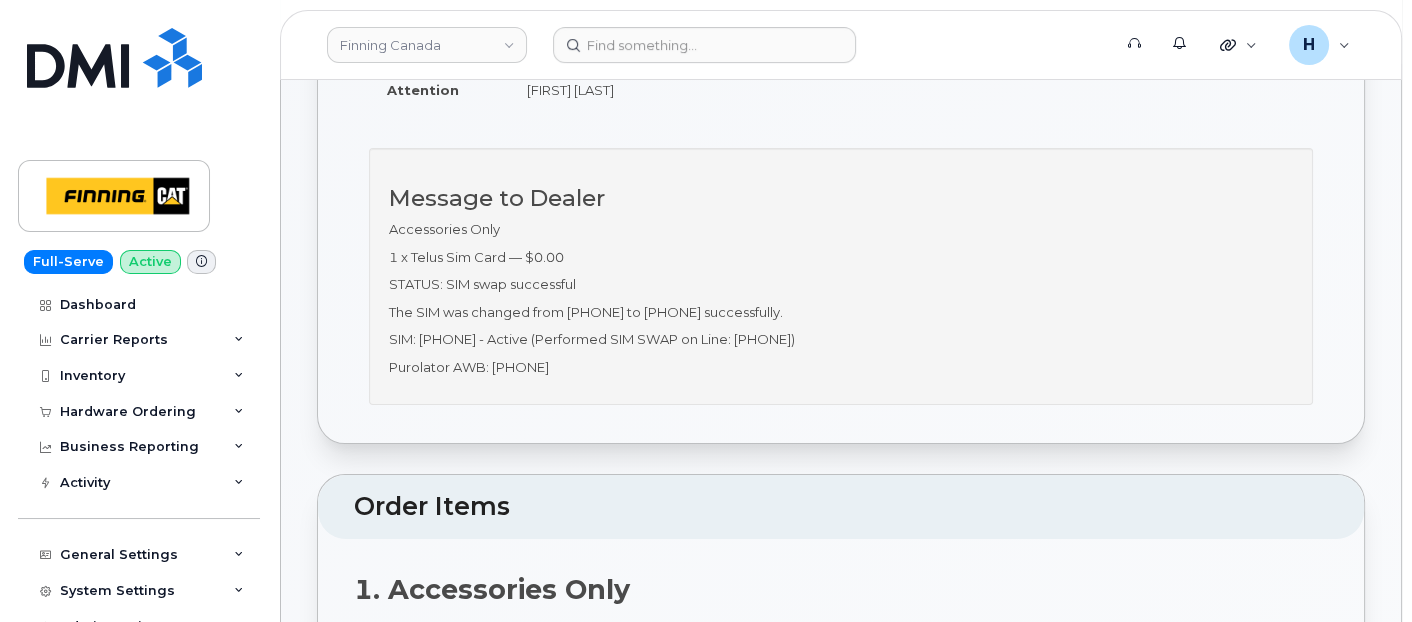 drag, startPoint x: 952, startPoint y: 334, endPoint x: 853, endPoint y: 331, distance: 99.04544 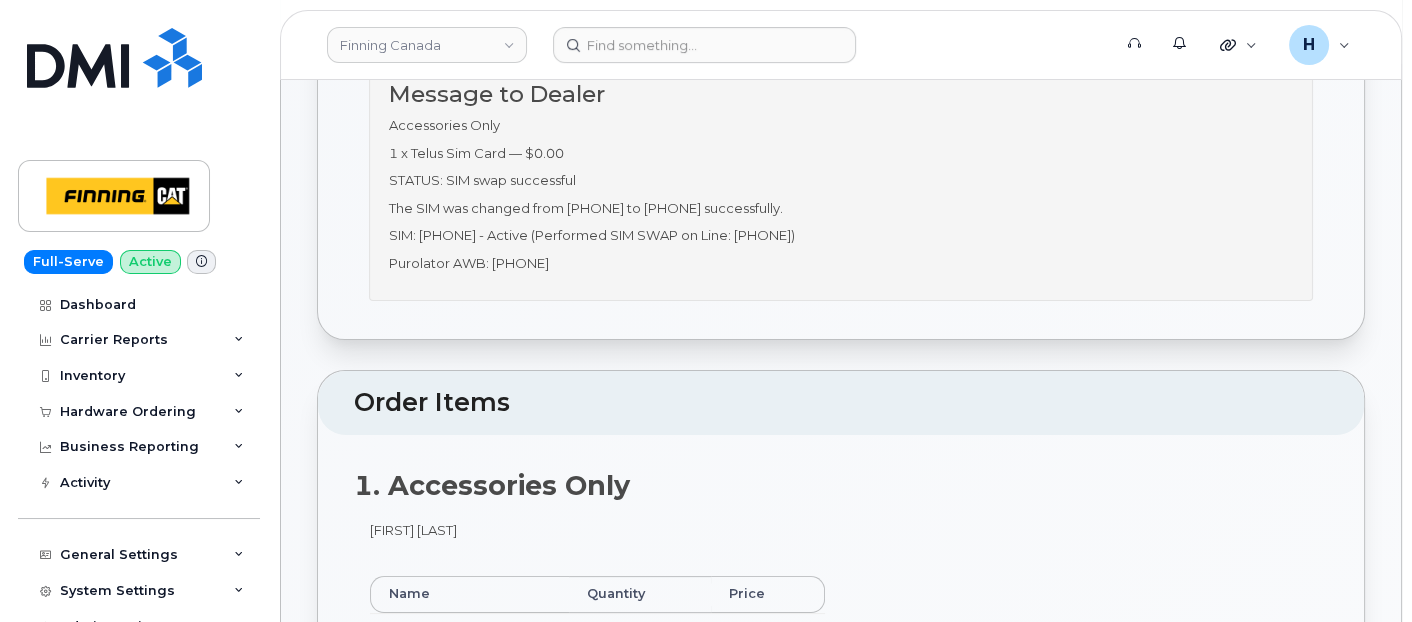scroll, scrollTop: 444, scrollLeft: 0, axis: vertical 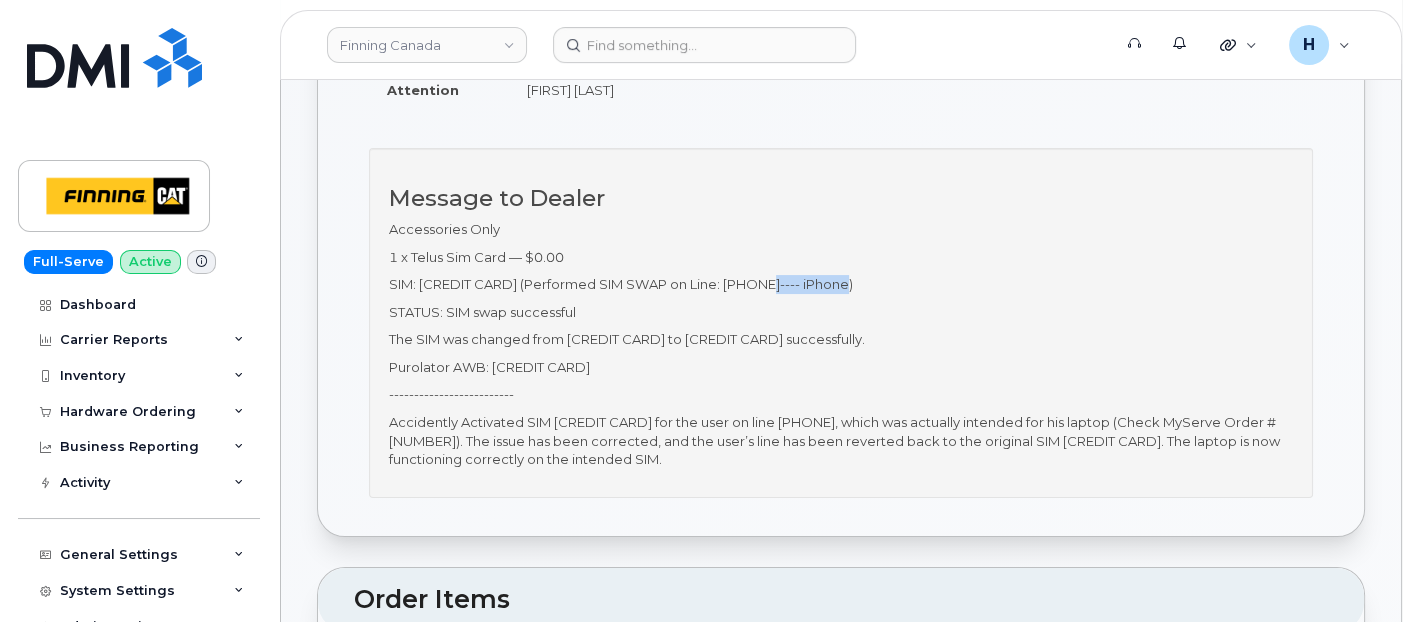 drag, startPoint x: 798, startPoint y: 280, endPoint x: 897, endPoint y: 281, distance: 99.00505 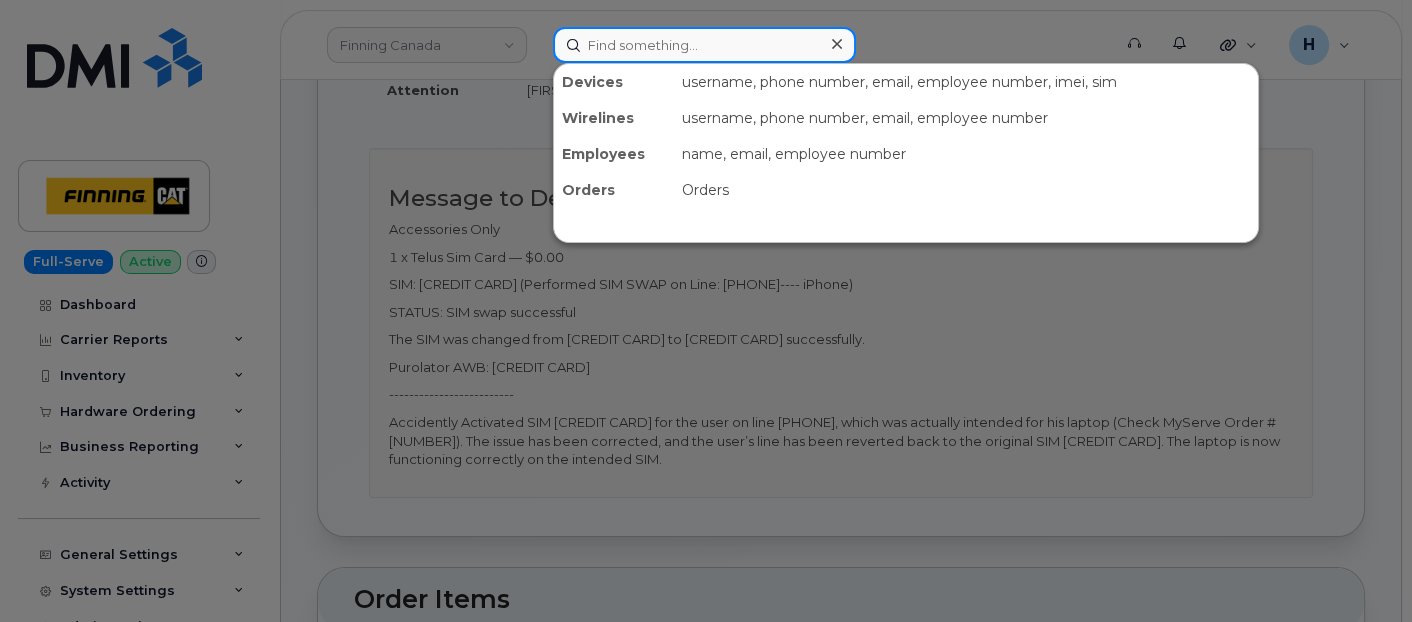 click at bounding box center [704, 45] 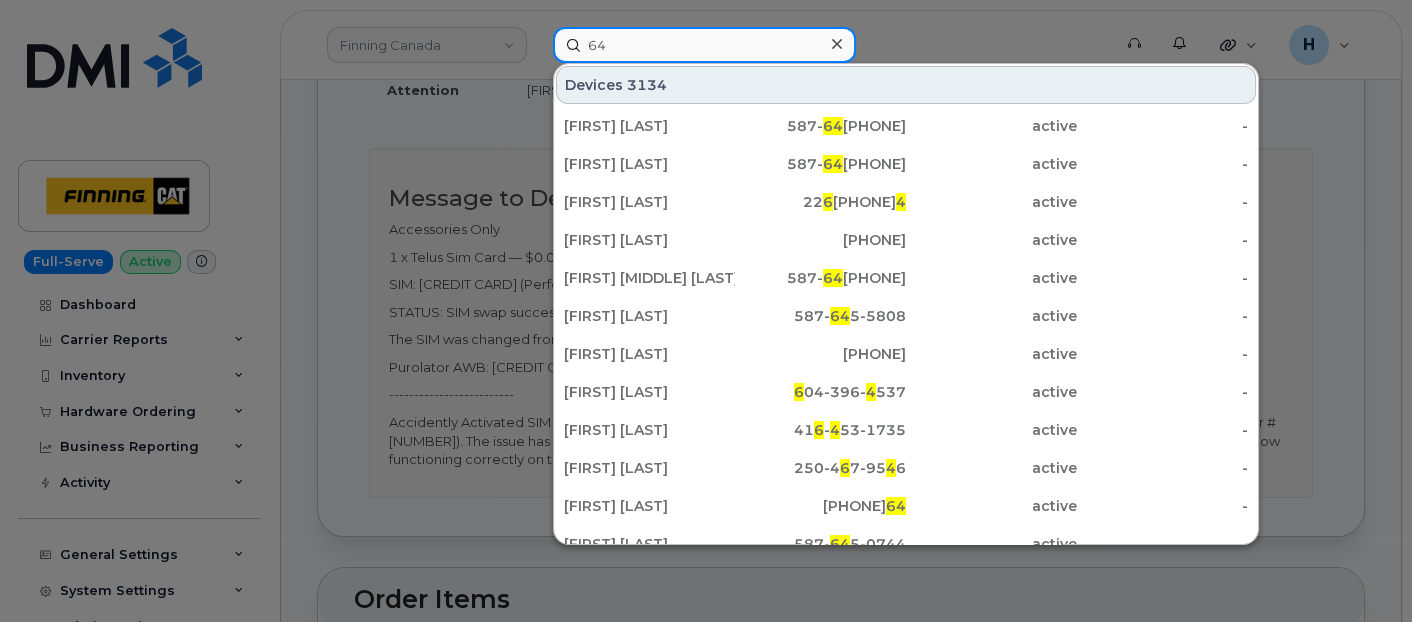 type on "6" 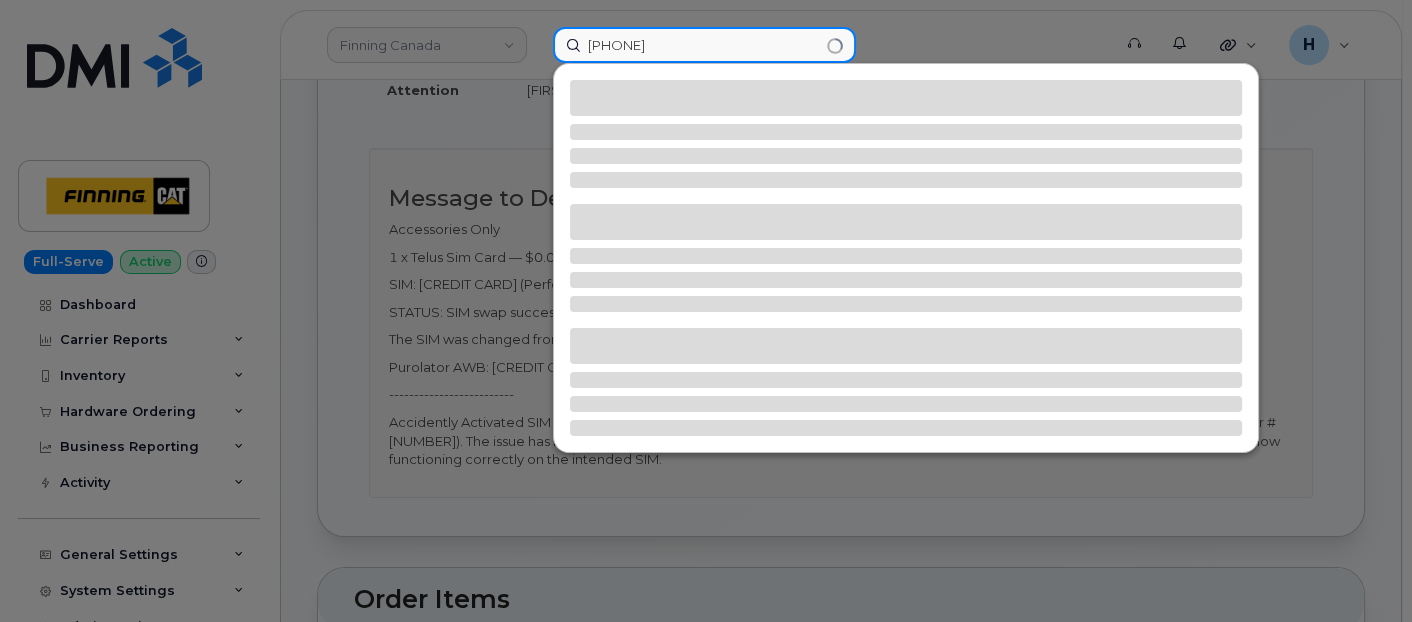 type on "5876450499" 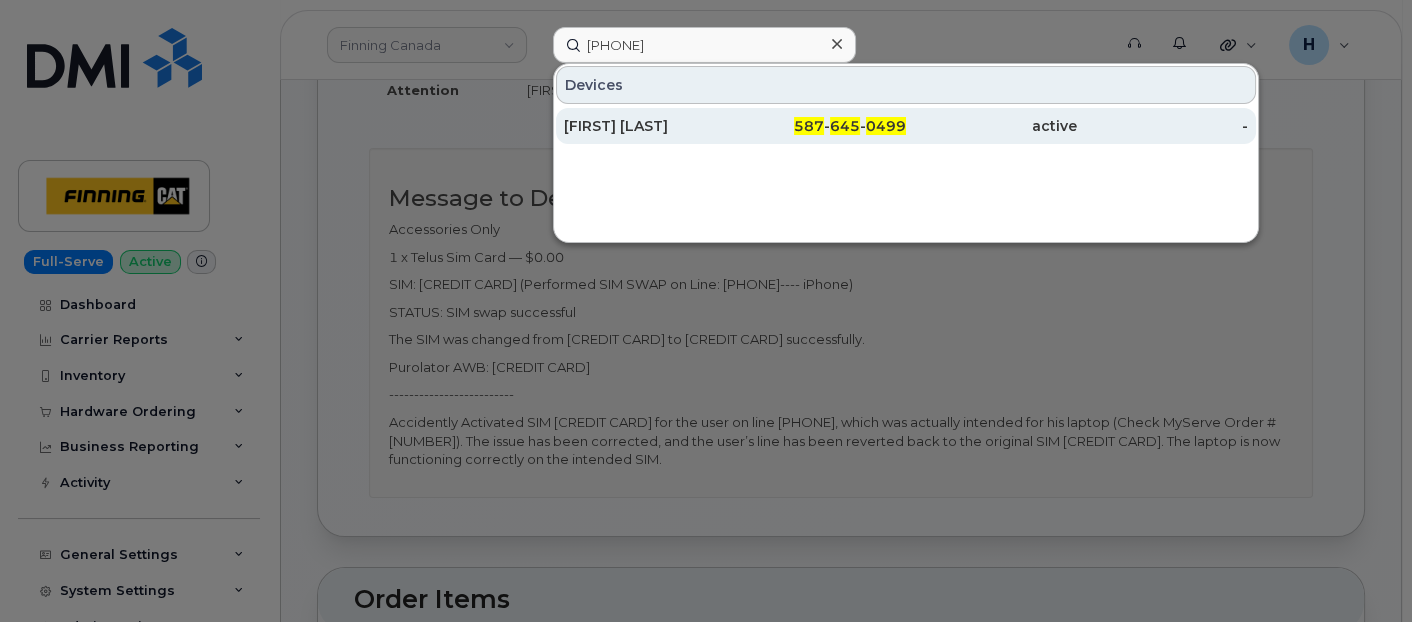 click on "[FIRST] [LAST]" at bounding box center (649, 126) 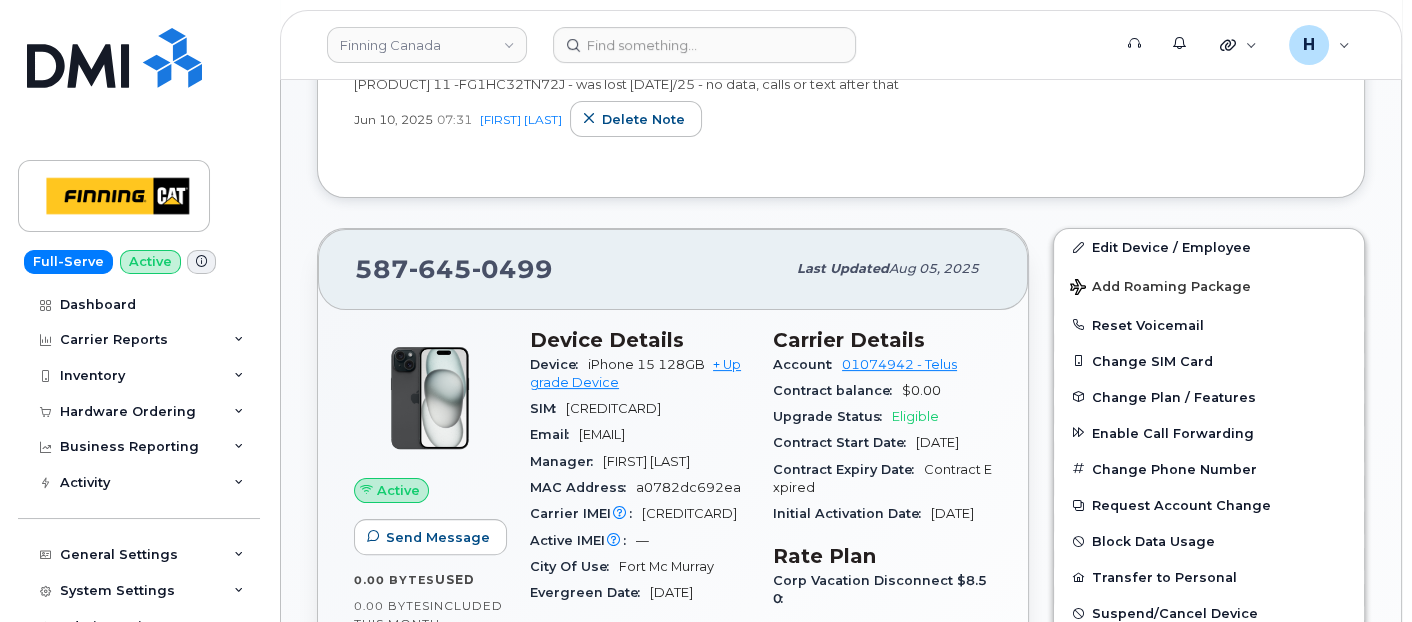 scroll, scrollTop: 705, scrollLeft: 0, axis: vertical 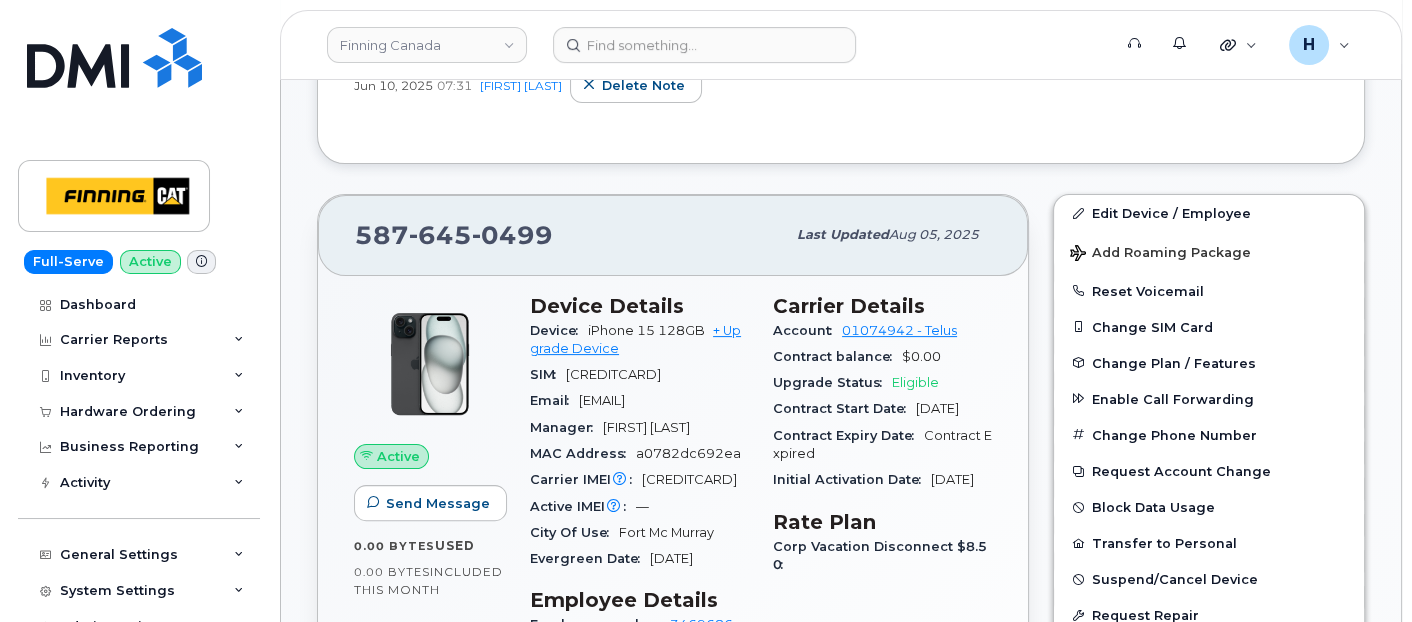 click on "[PHONE]" at bounding box center (570, 235) 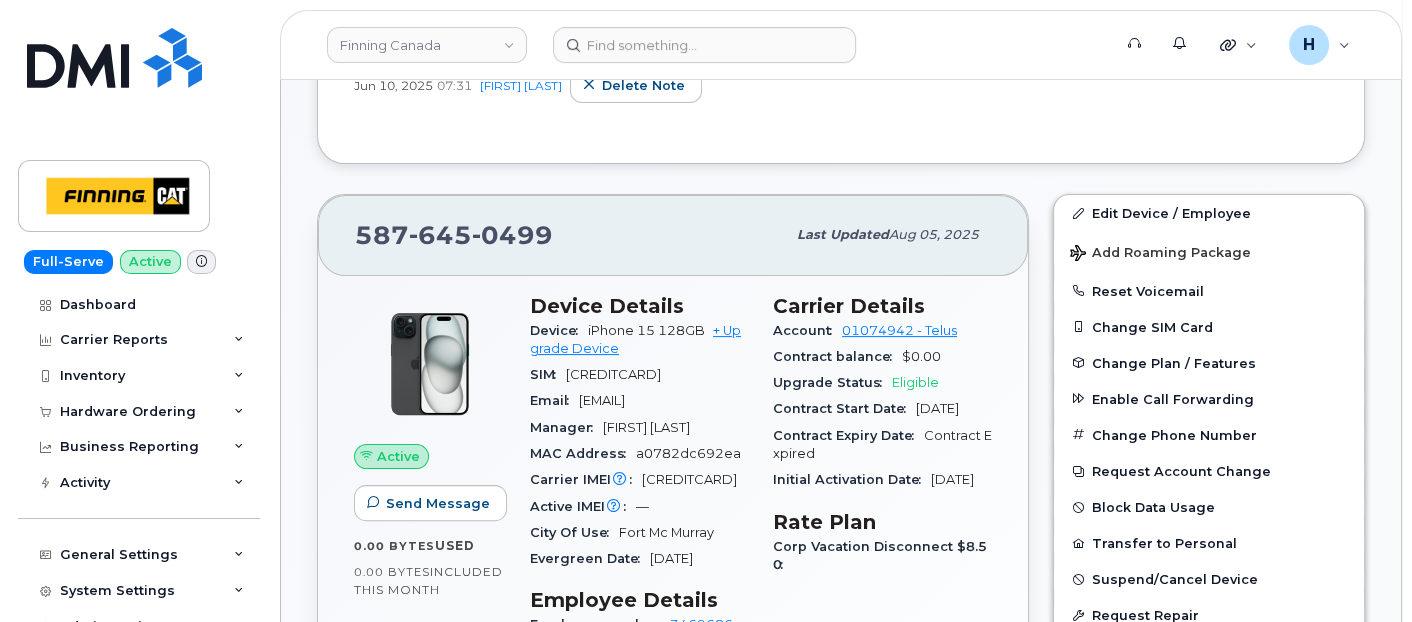 click on "[PHONE]" at bounding box center (570, 235) 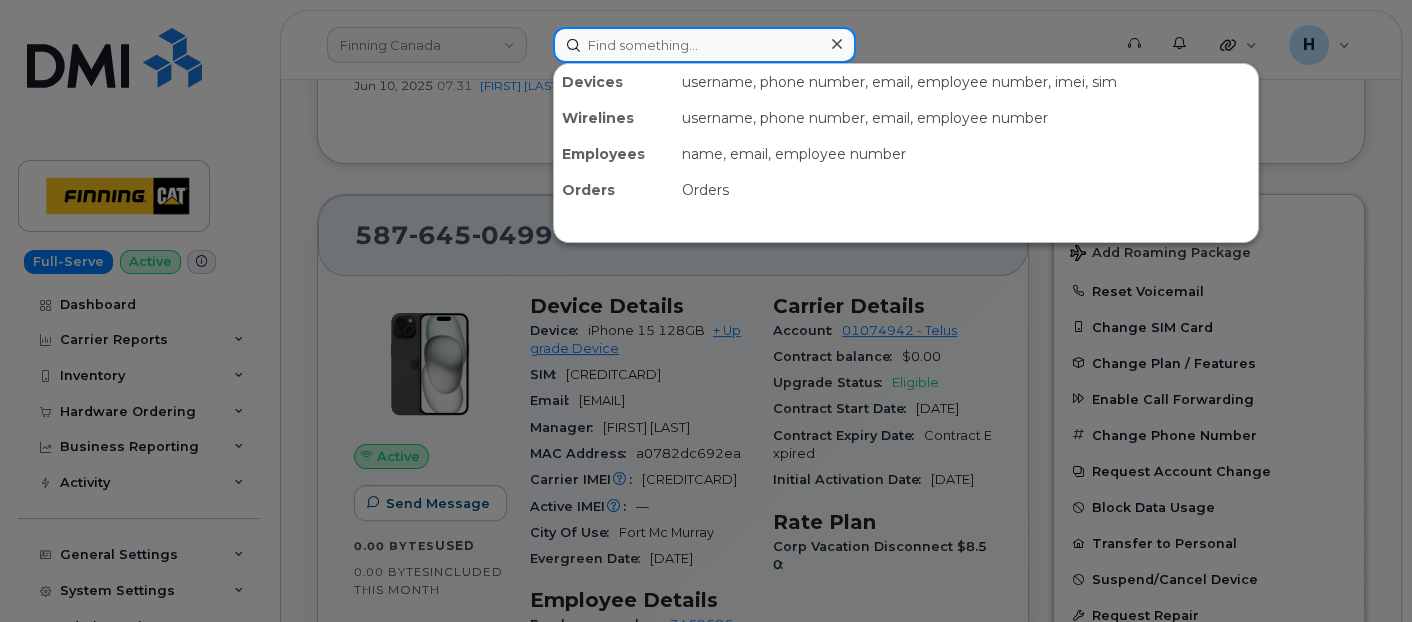 click at bounding box center [704, 45] 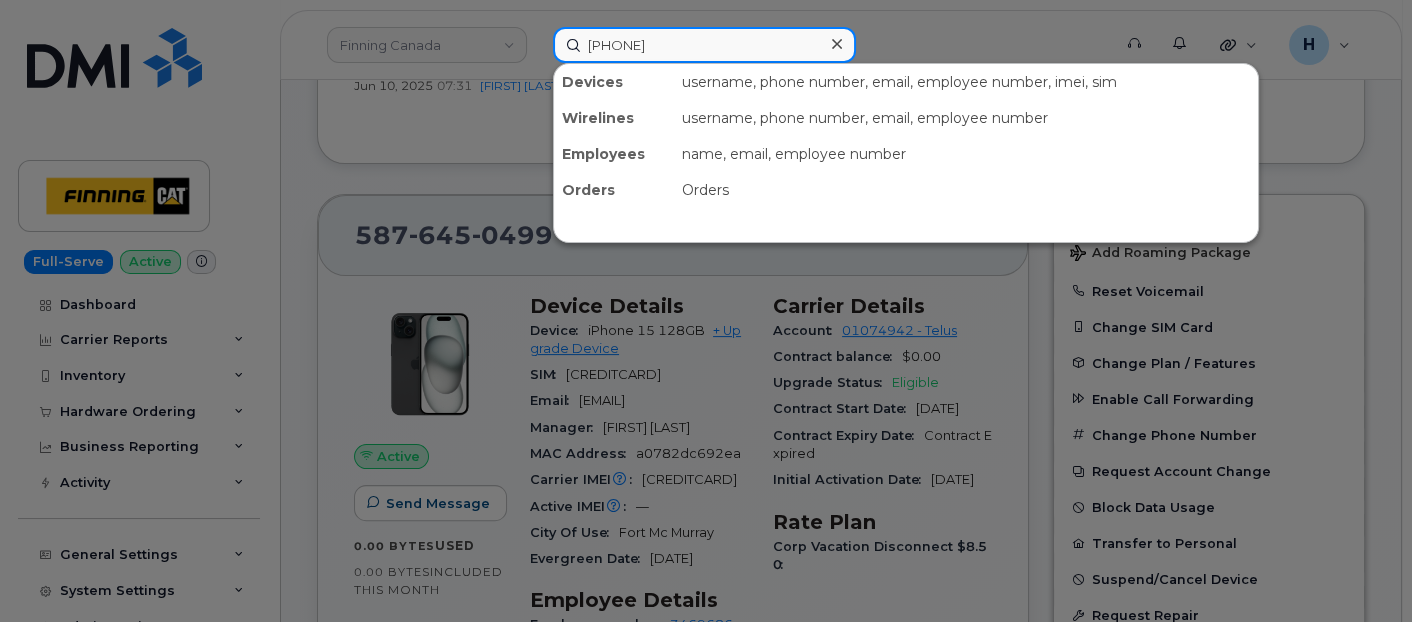 type on "[PHONE]" 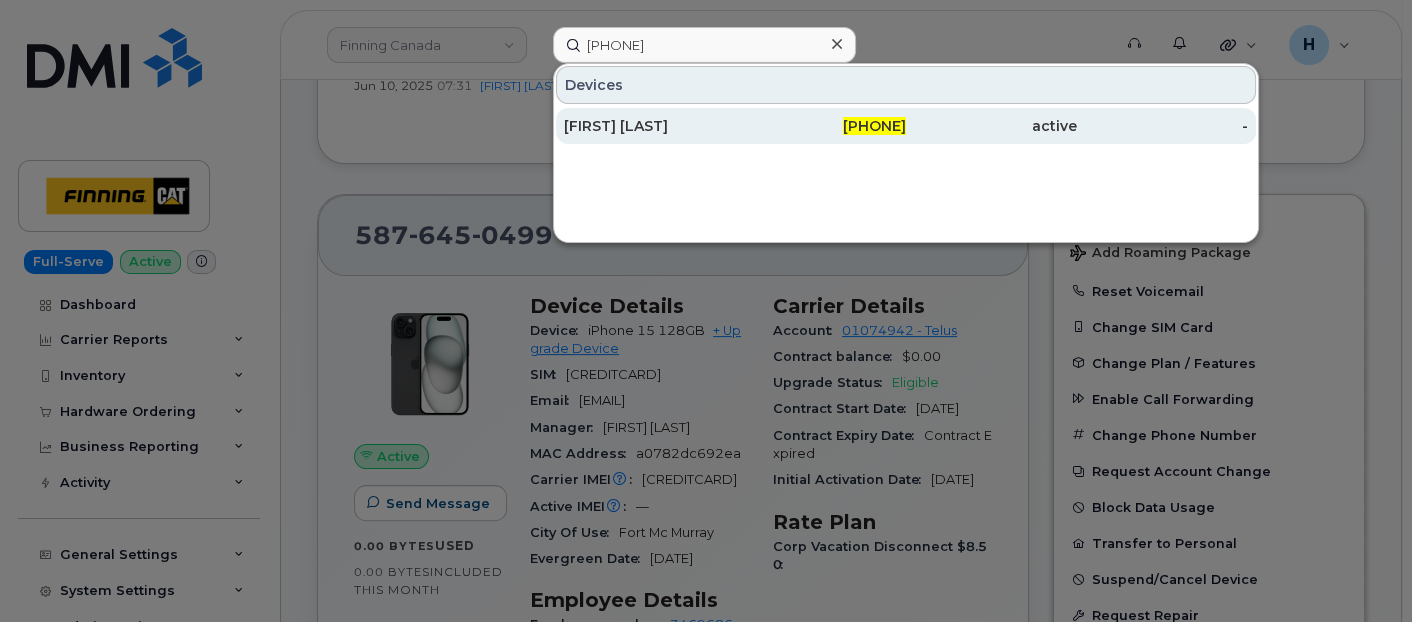 click on "[FIRST] [LAST]" at bounding box center (649, 126) 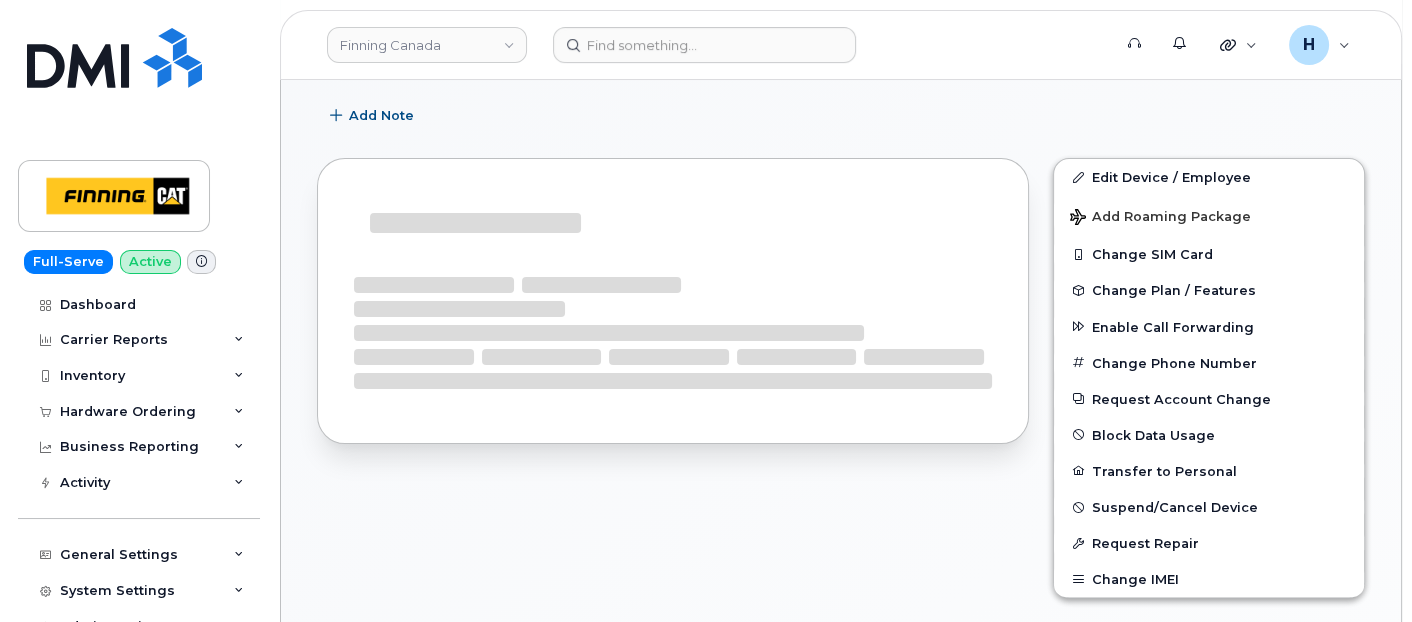 scroll, scrollTop: 648, scrollLeft: 0, axis: vertical 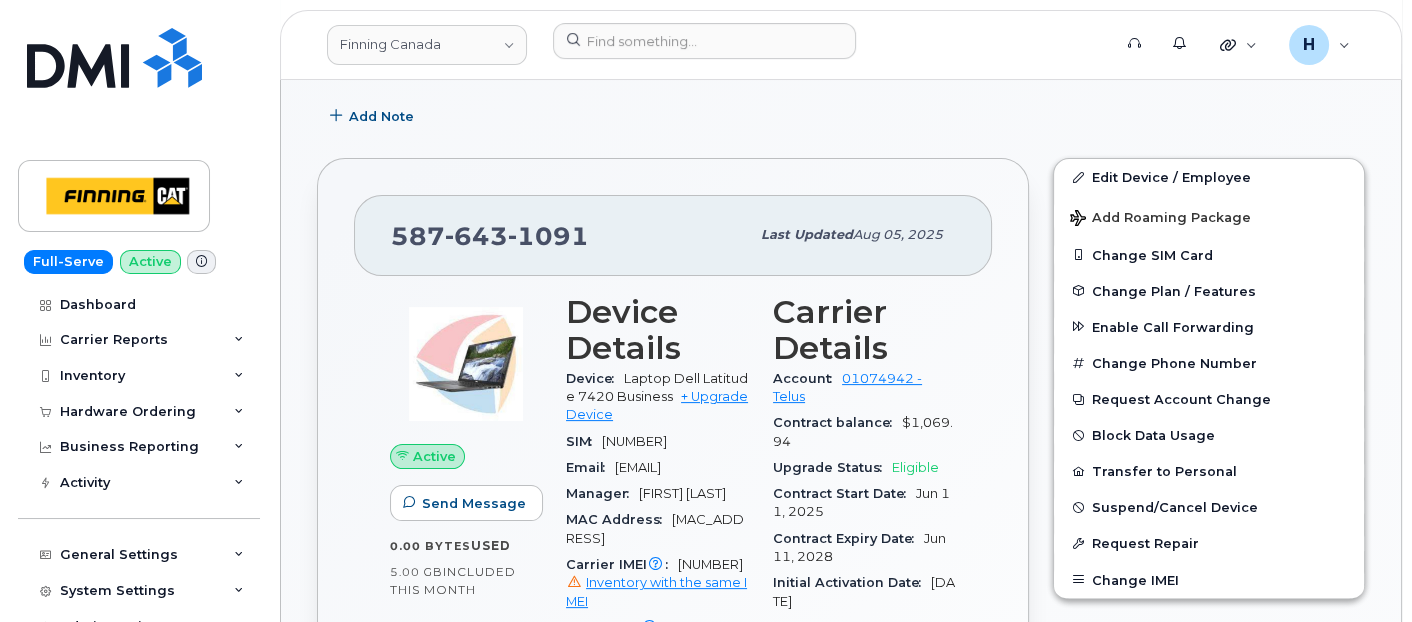 drag, startPoint x: 626, startPoint y: 458, endPoint x: 555, endPoint y: 440, distance: 73.24616 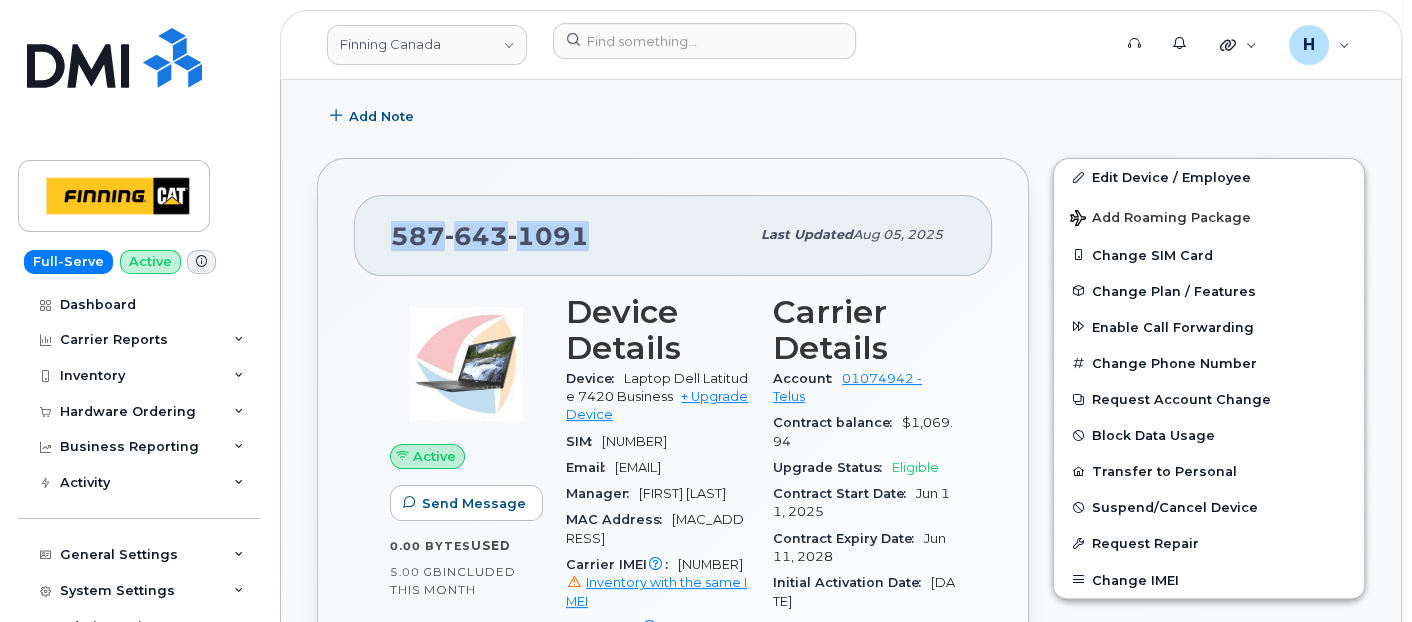 drag, startPoint x: 491, startPoint y: 240, endPoint x: 390, endPoint y: 237, distance: 101.04455 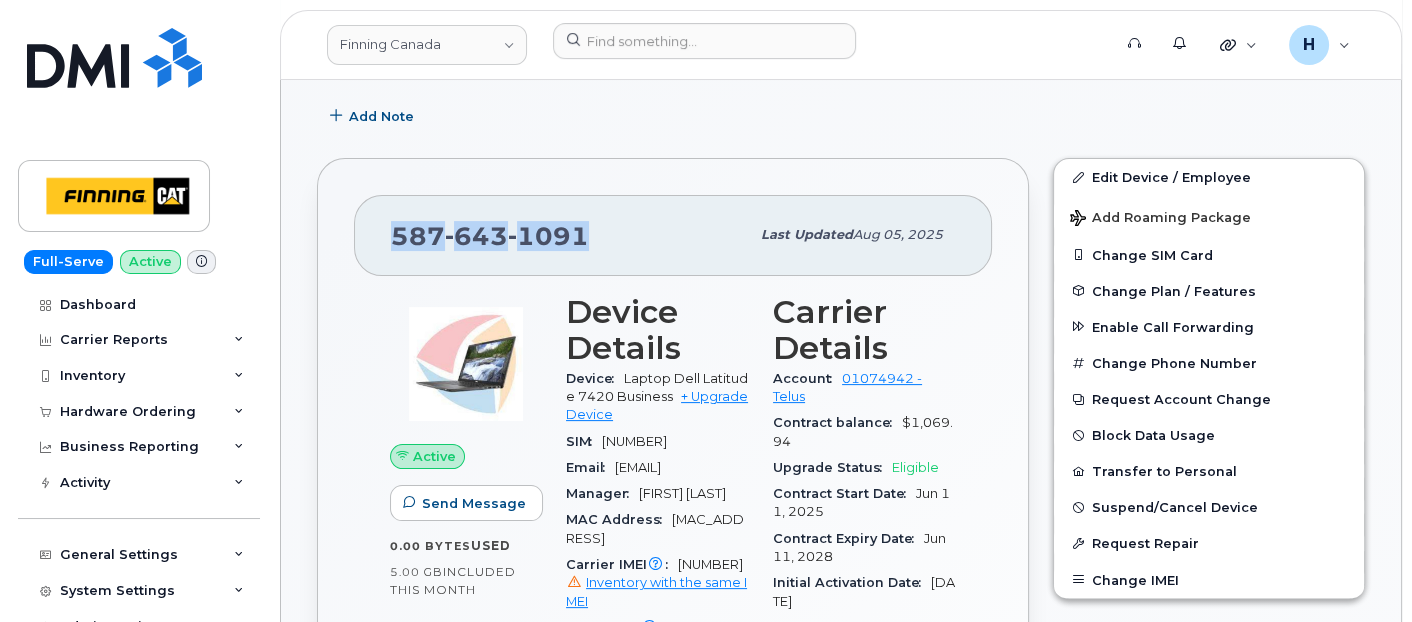 drag, startPoint x: 595, startPoint y: 456, endPoint x: 605, endPoint y: 439, distance: 19.723083 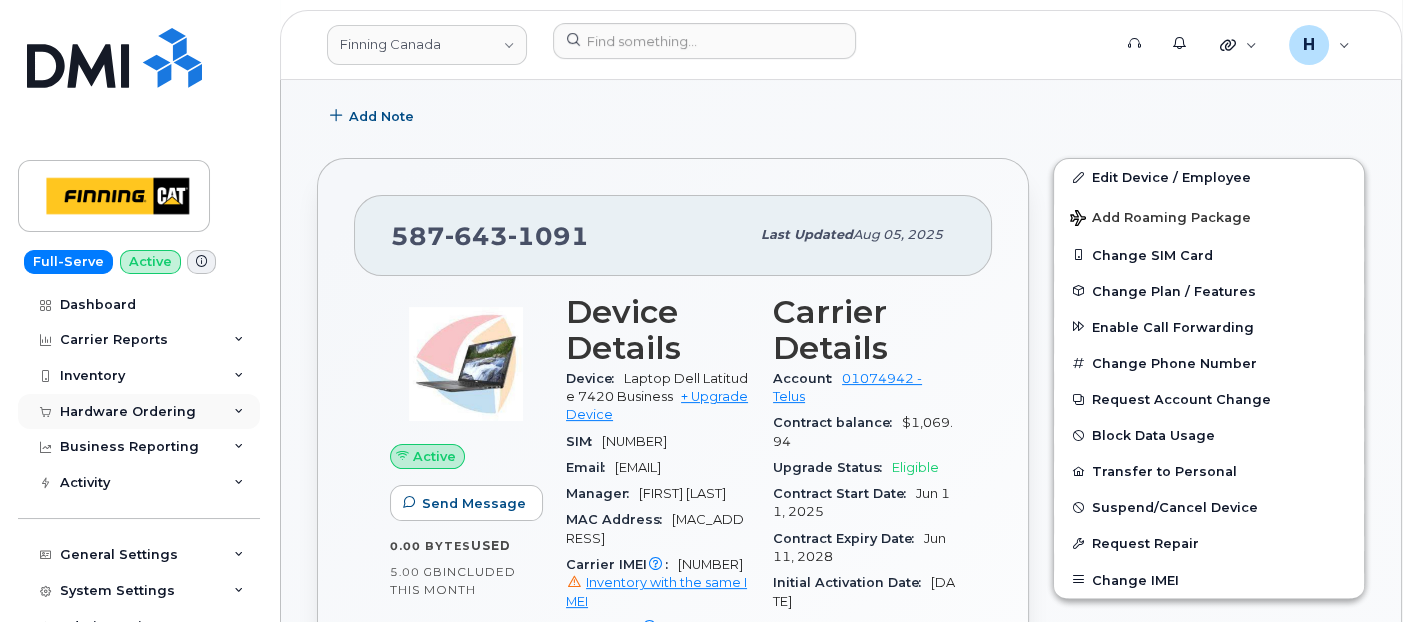 click on "Hardware Ordering" at bounding box center [128, 412] 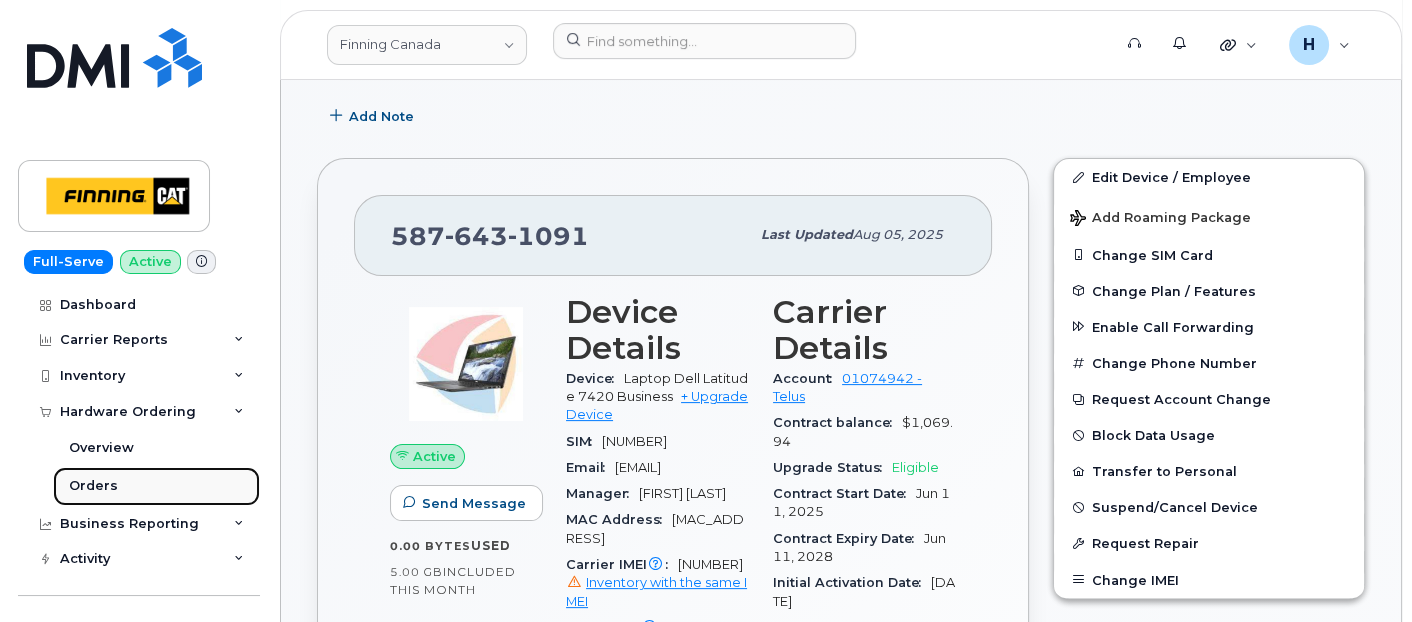 click on "Orders" at bounding box center [156, 486] 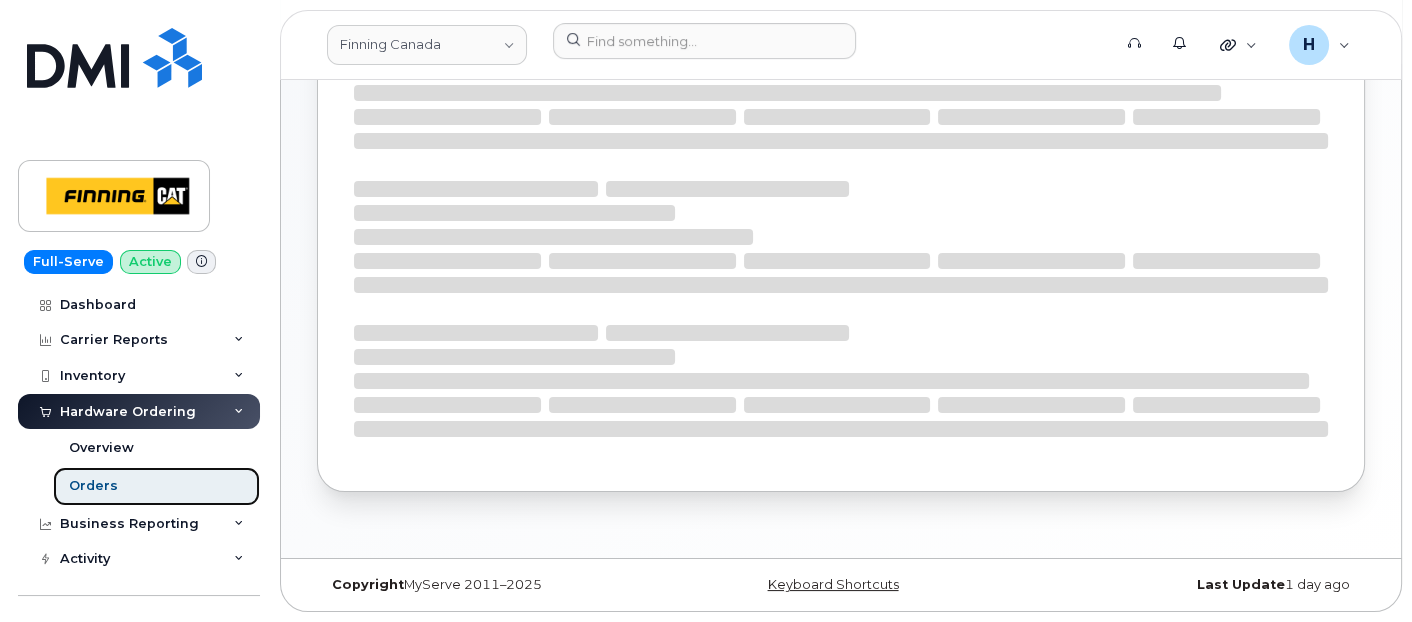 scroll, scrollTop: 0, scrollLeft: 0, axis: both 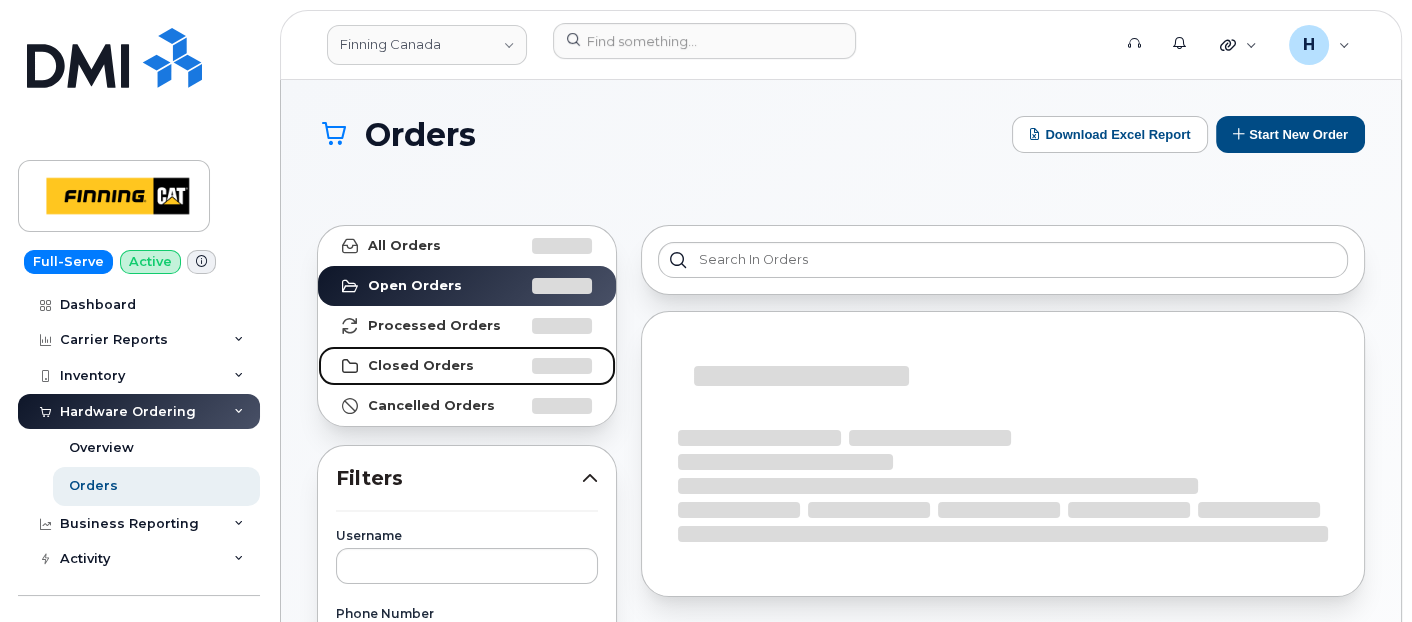 click on "Closed Orders" at bounding box center [421, 366] 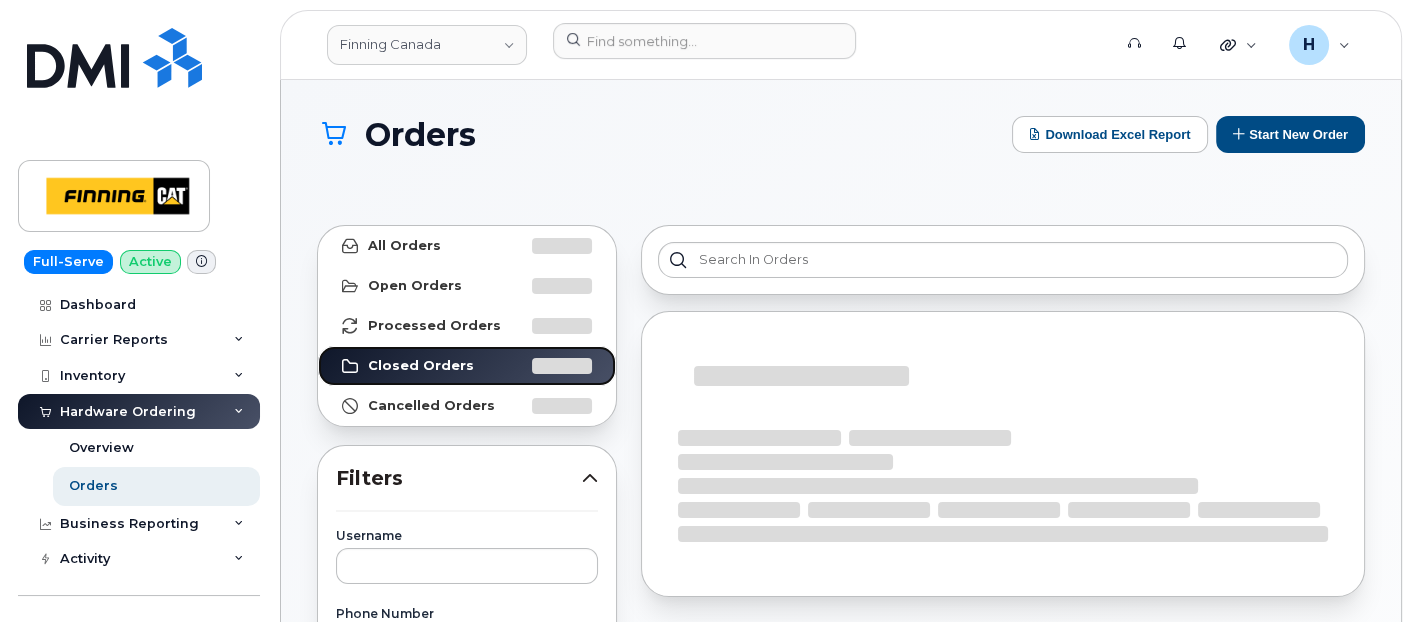 scroll, scrollTop: 111, scrollLeft: 0, axis: vertical 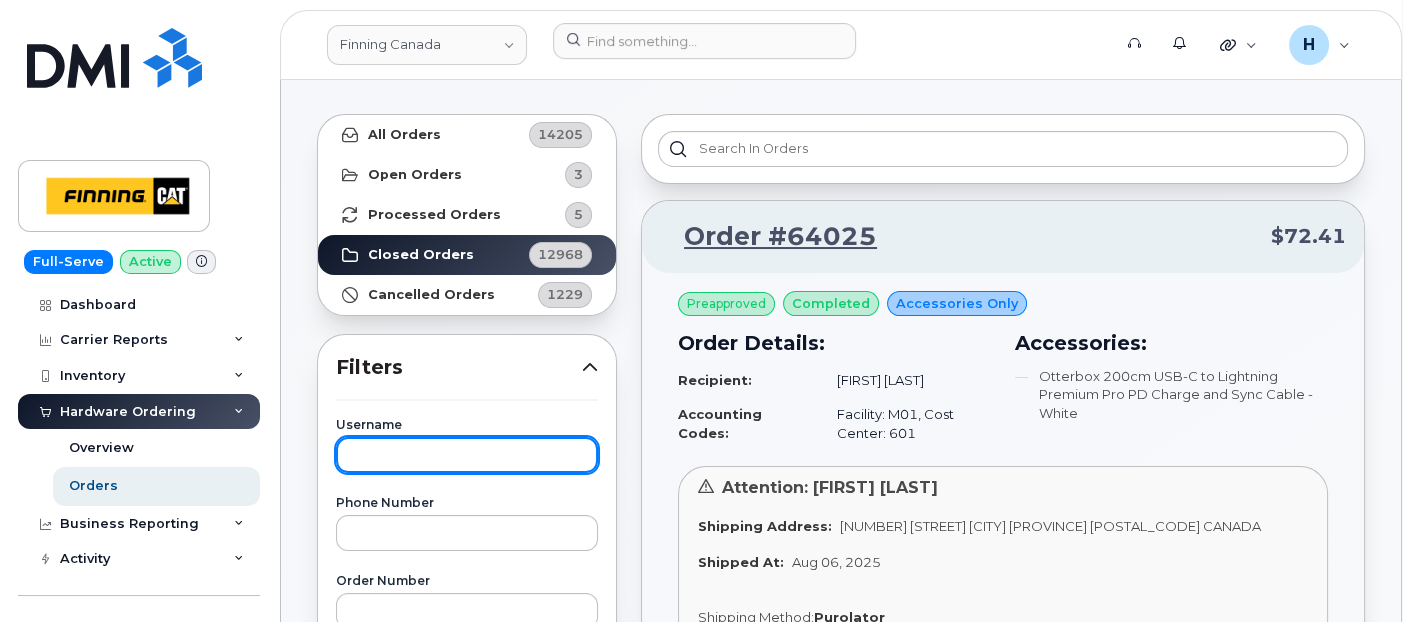 click at bounding box center (467, 455) 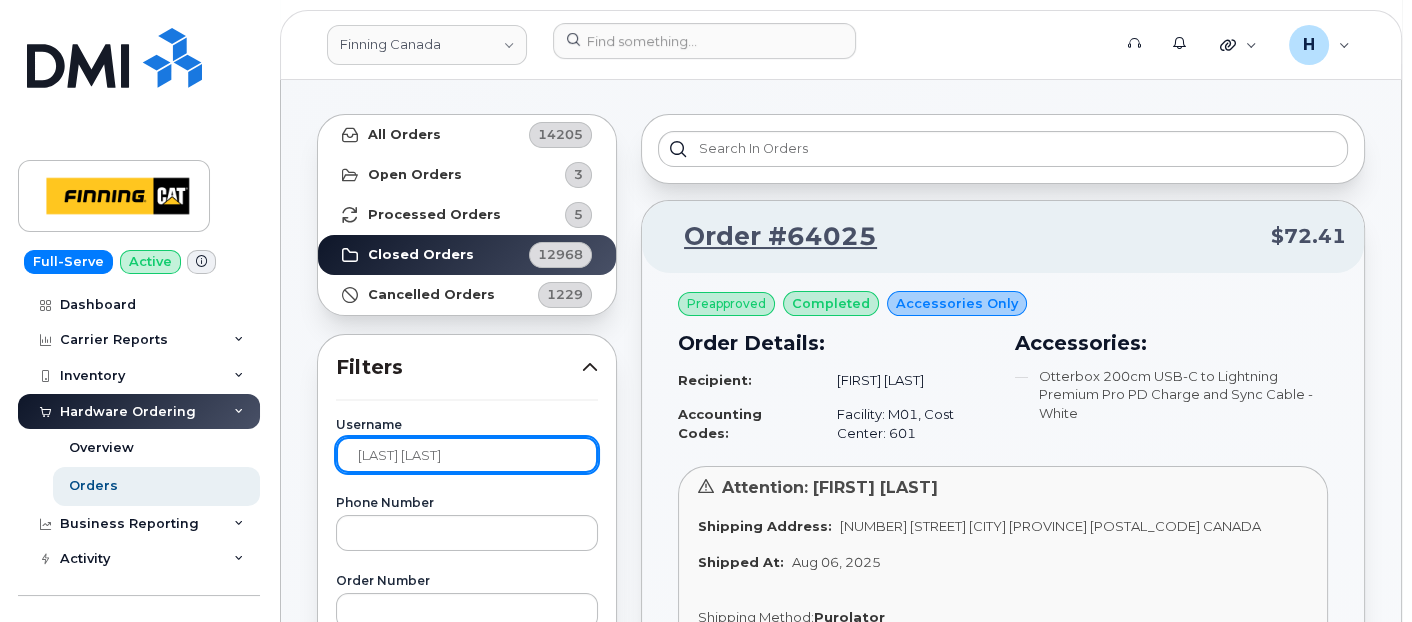 type on "garnet kelln" 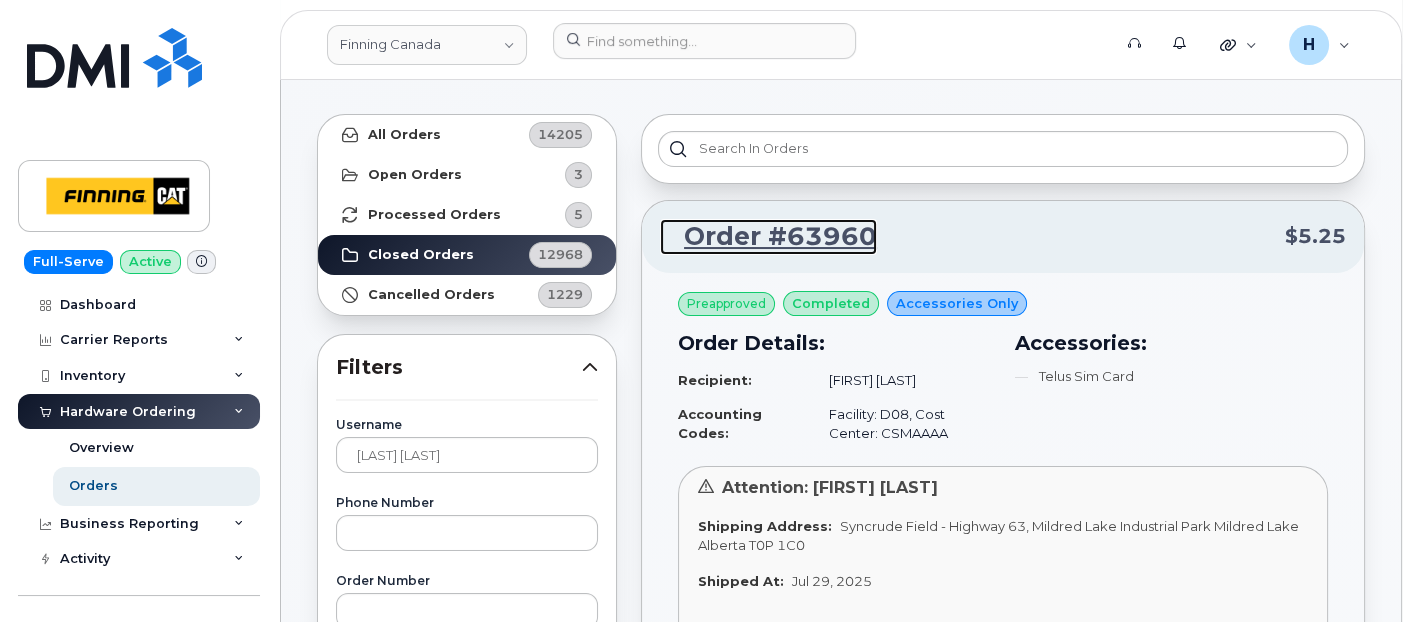 click on "Order #63960" at bounding box center (768, 237) 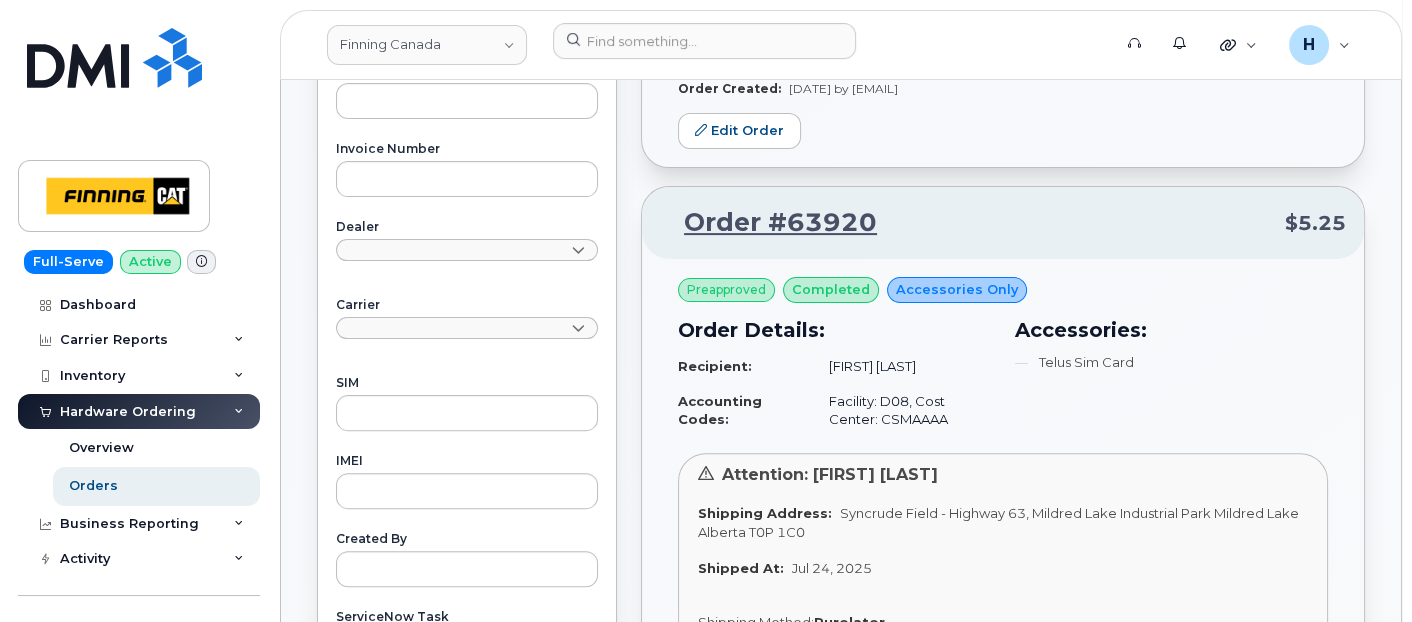 scroll, scrollTop: 777, scrollLeft: 0, axis: vertical 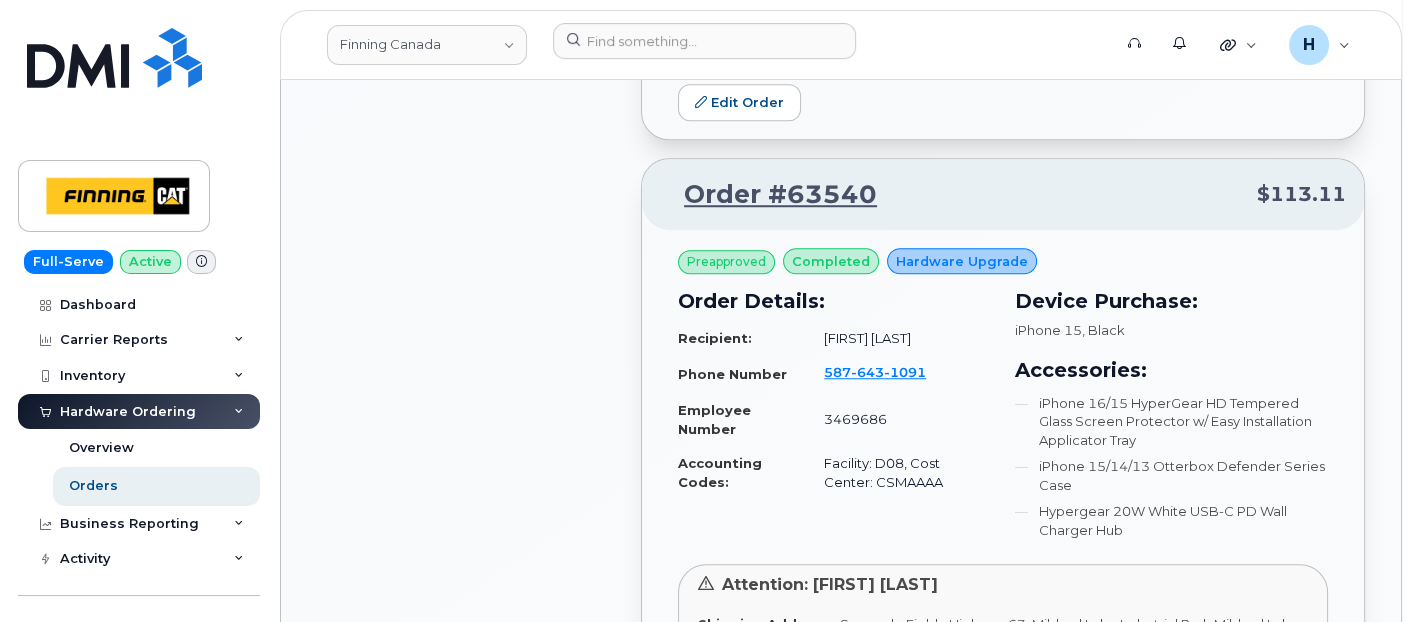 drag, startPoint x: 816, startPoint y: 180, endPoint x: 441, endPoint y: 2, distance: 415.1012 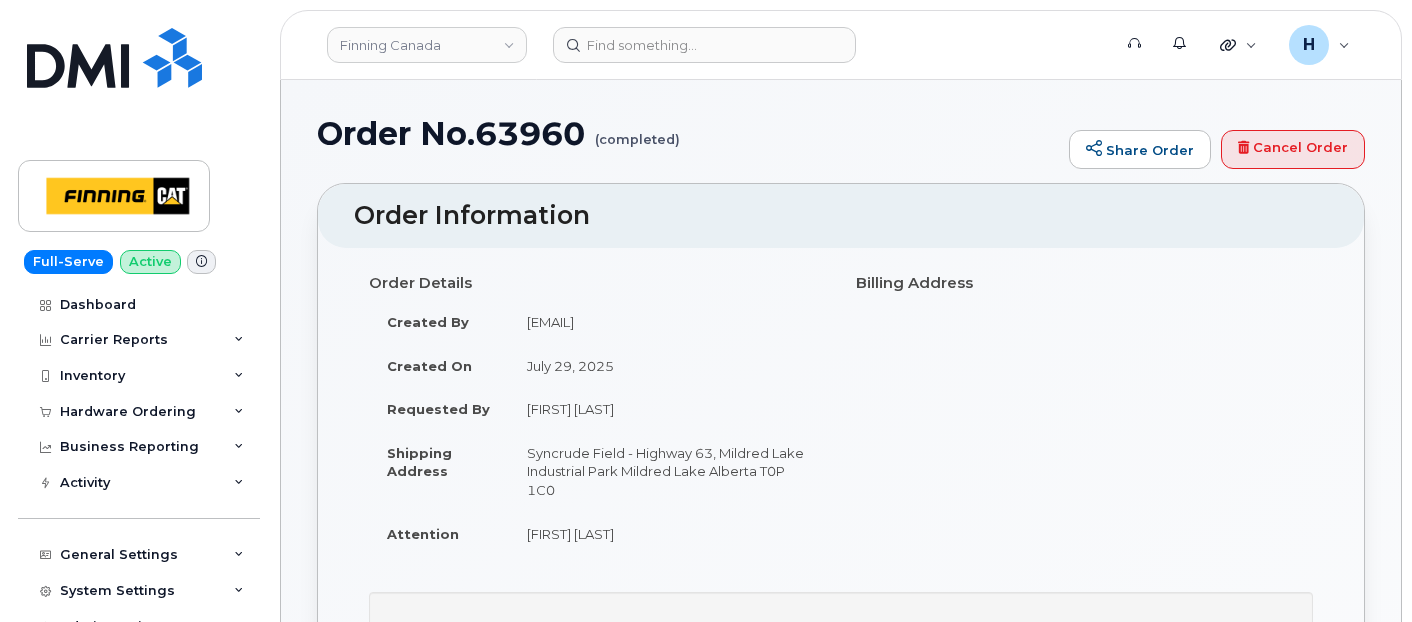 scroll, scrollTop: 0, scrollLeft: 0, axis: both 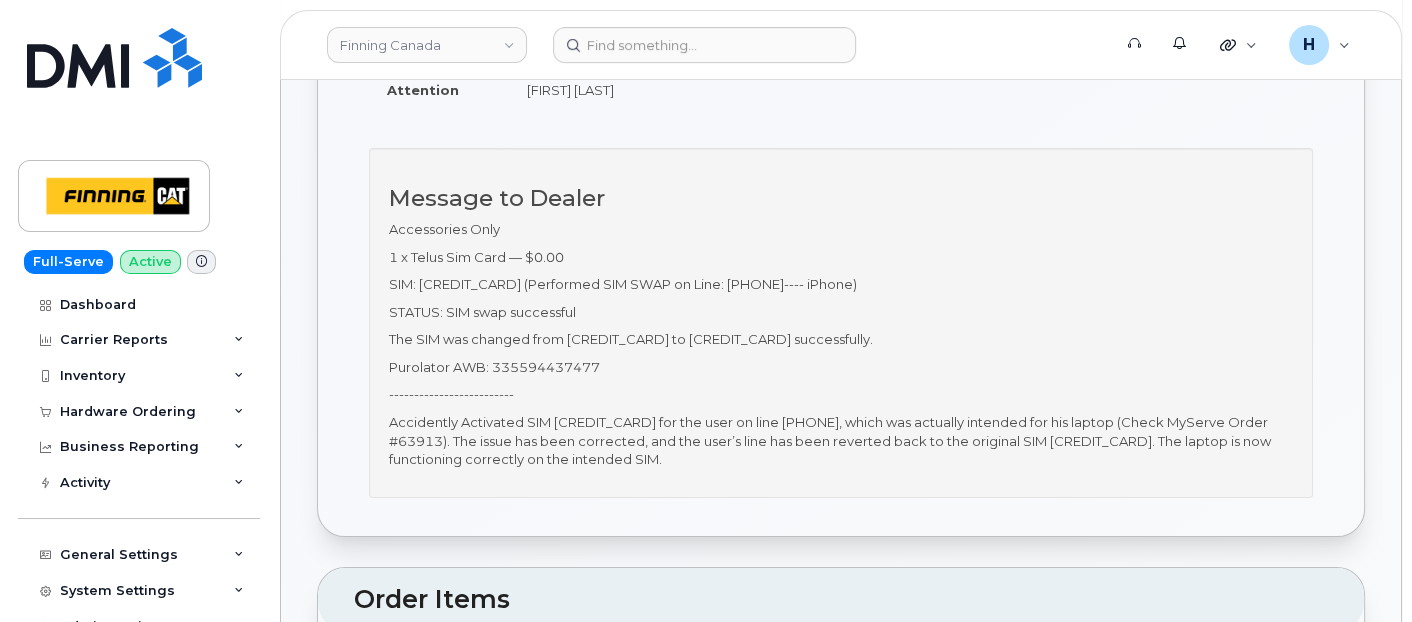 click on "Accidently Activated SIM [CREDIT_CARD] for the user on line [PHONE], which was actually intended for his laptop (Check MyServe Order #63913). The issue has been corrected, and the user’s line has been reverted back to the original SIM [CREDIT_CARD]. The laptop is now functioning correctly on the intended SIM." at bounding box center [841, 441] 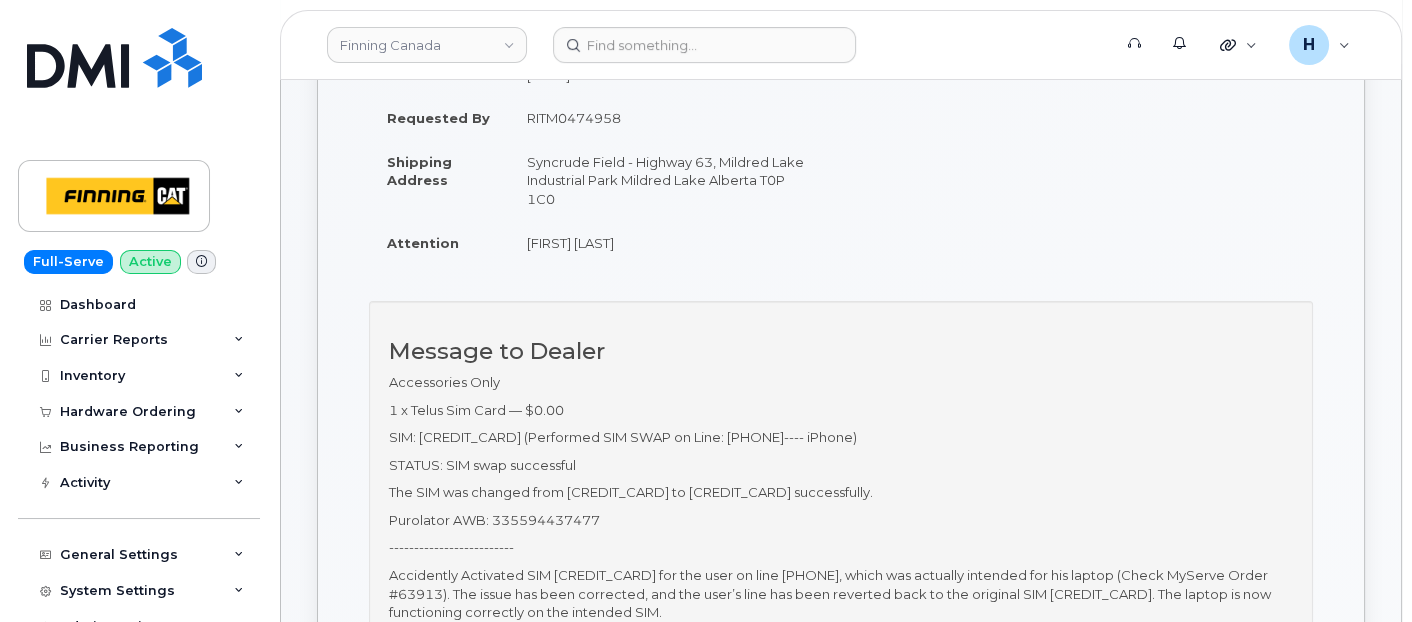 scroll, scrollTop: 555, scrollLeft: 0, axis: vertical 